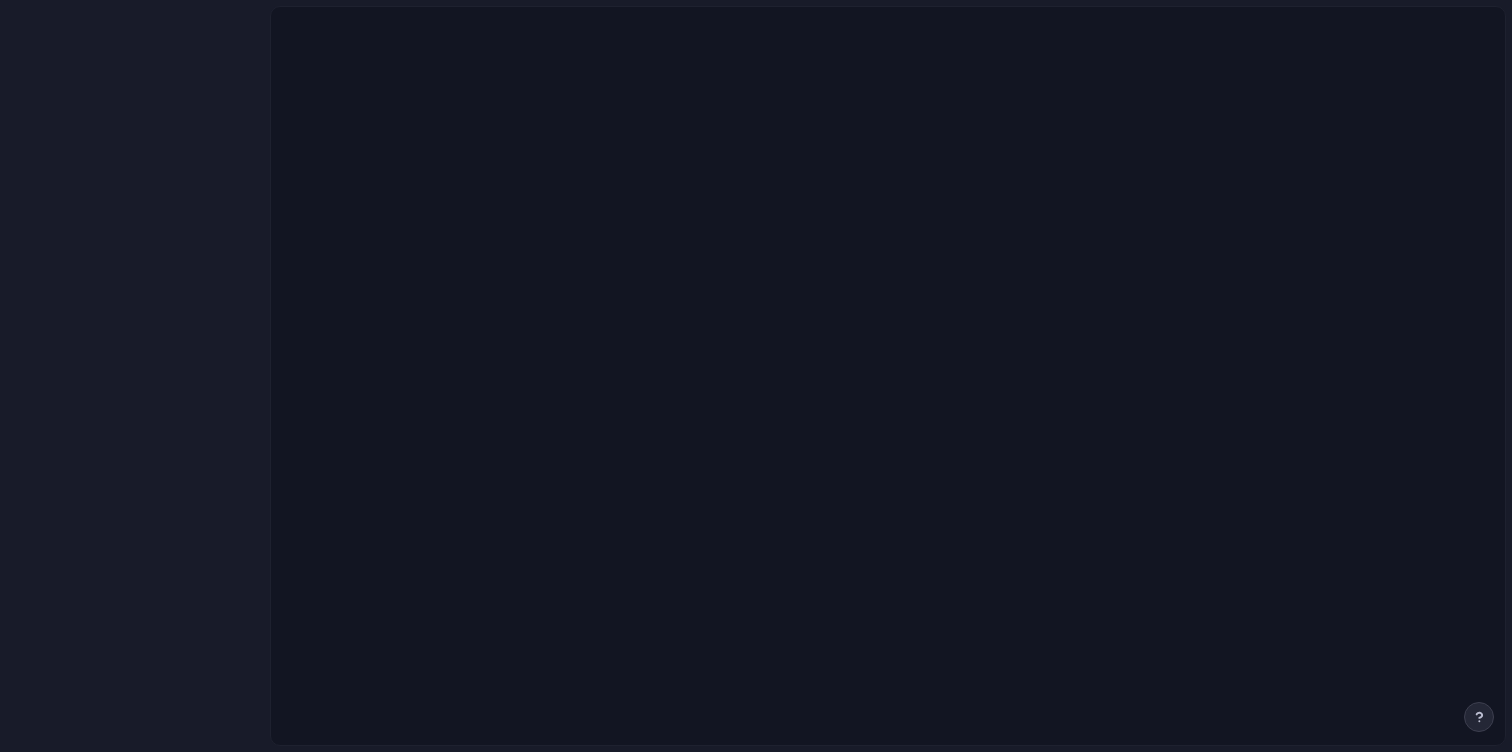 scroll, scrollTop: 0, scrollLeft: 0, axis: both 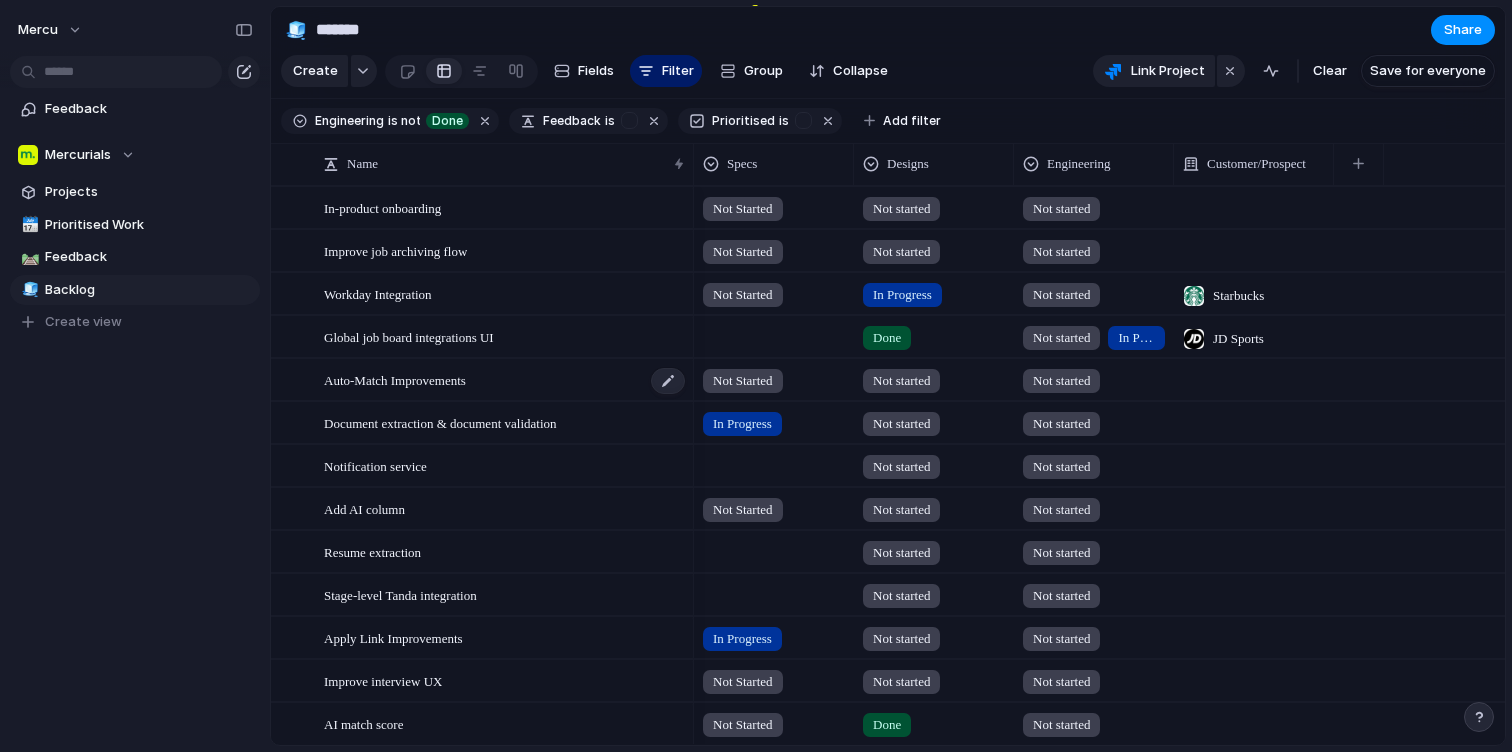 click on "Auto-Match Improvements" at bounding box center [395, 379] 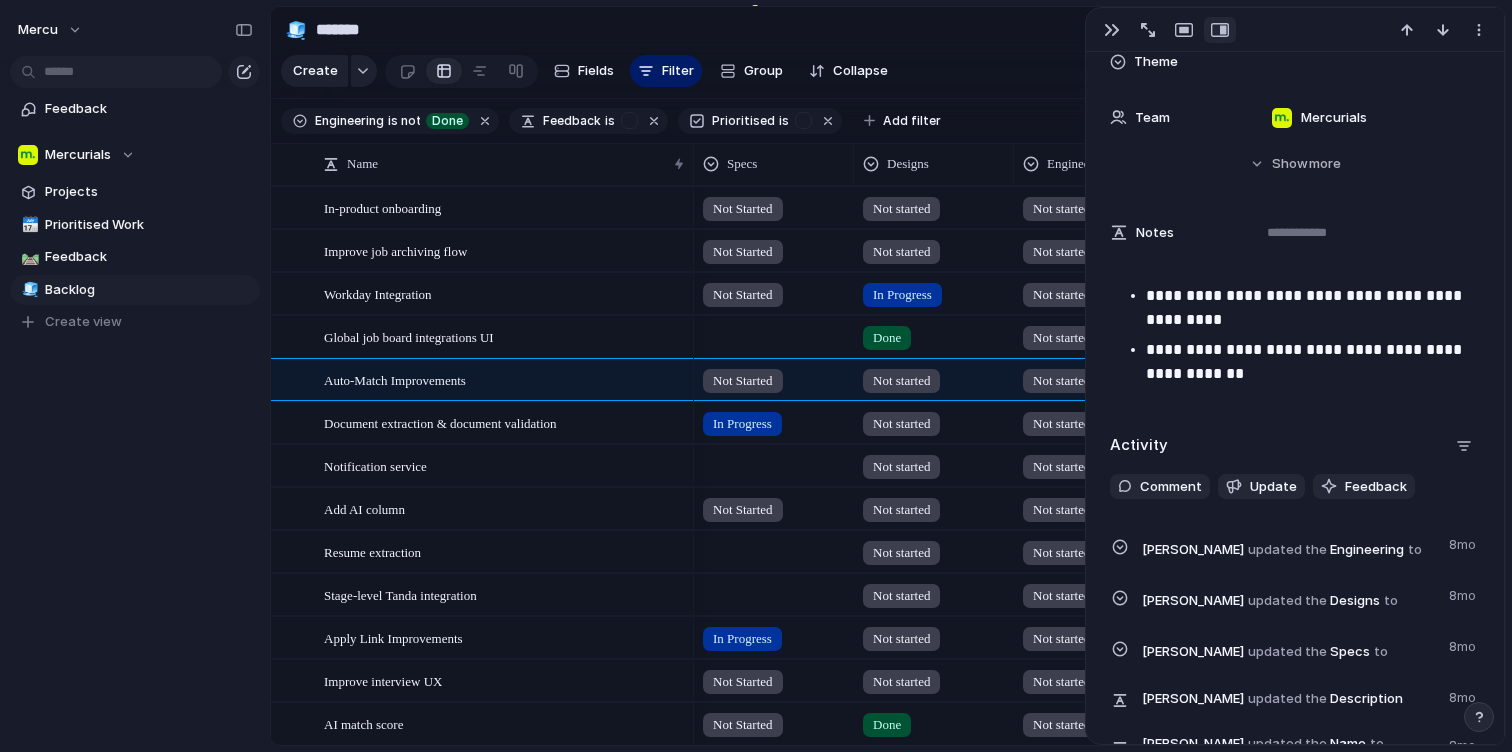 scroll, scrollTop: 668, scrollLeft: 0, axis: vertical 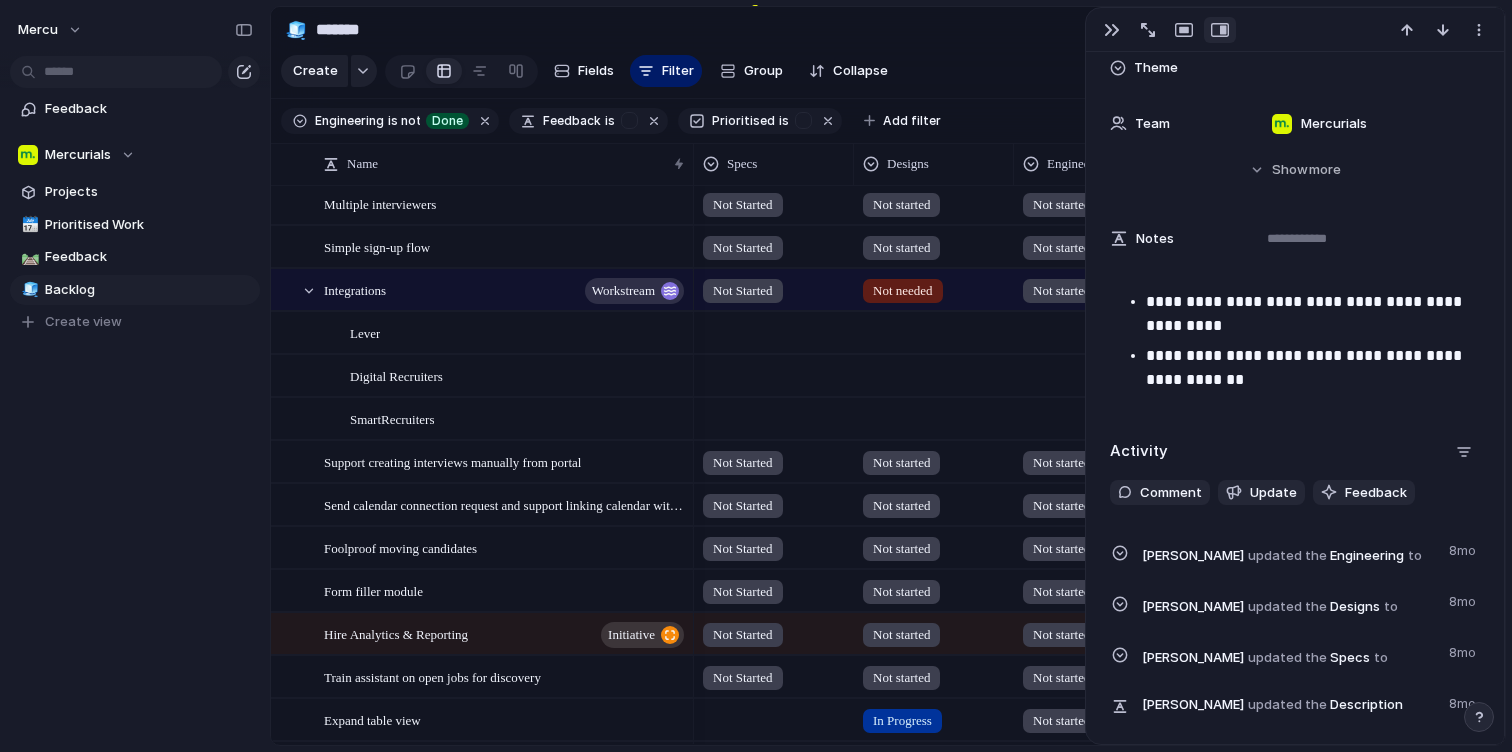 click on "Not Started" at bounding box center (774, 461) 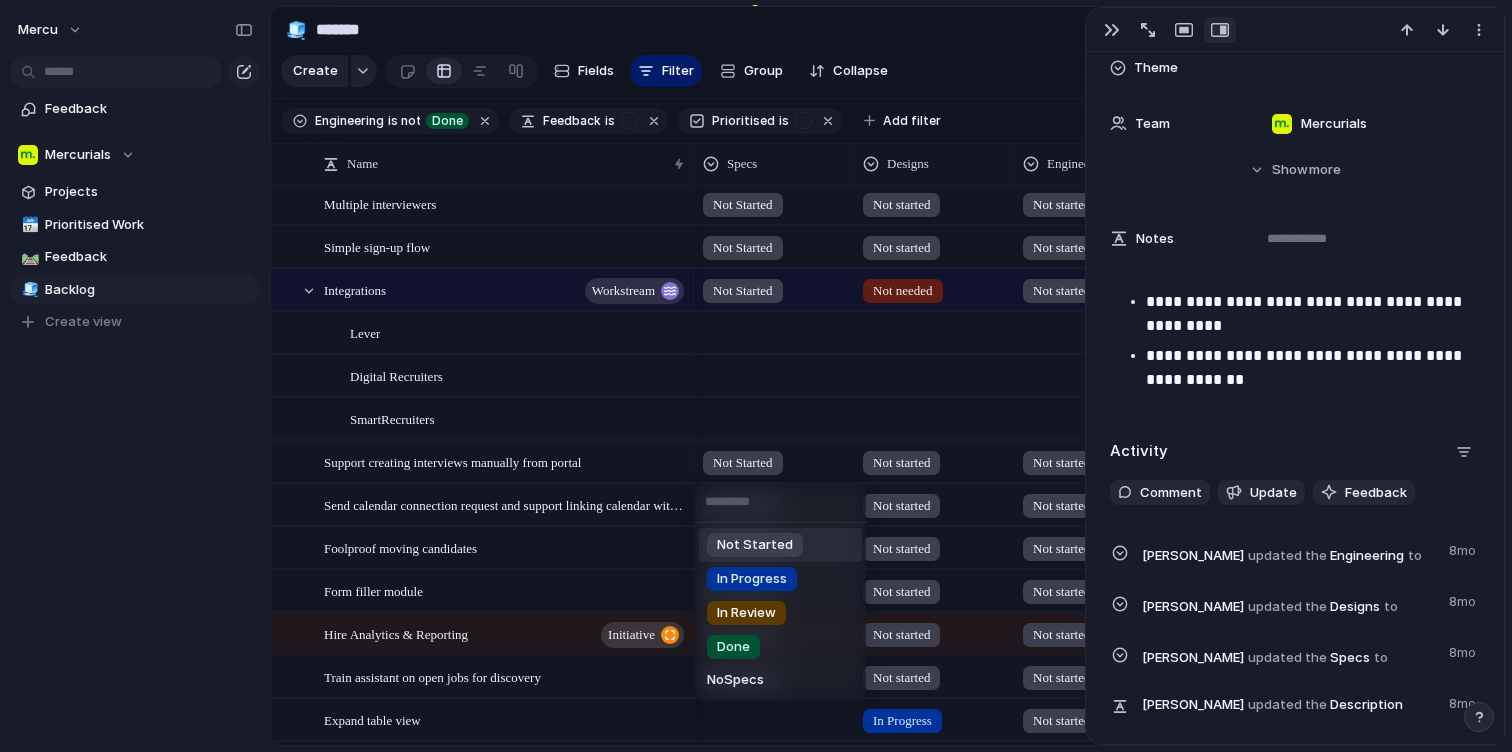 click on "Not Started   In Progress   In Review   Done   No  Specs" at bounding box center [756, 376] 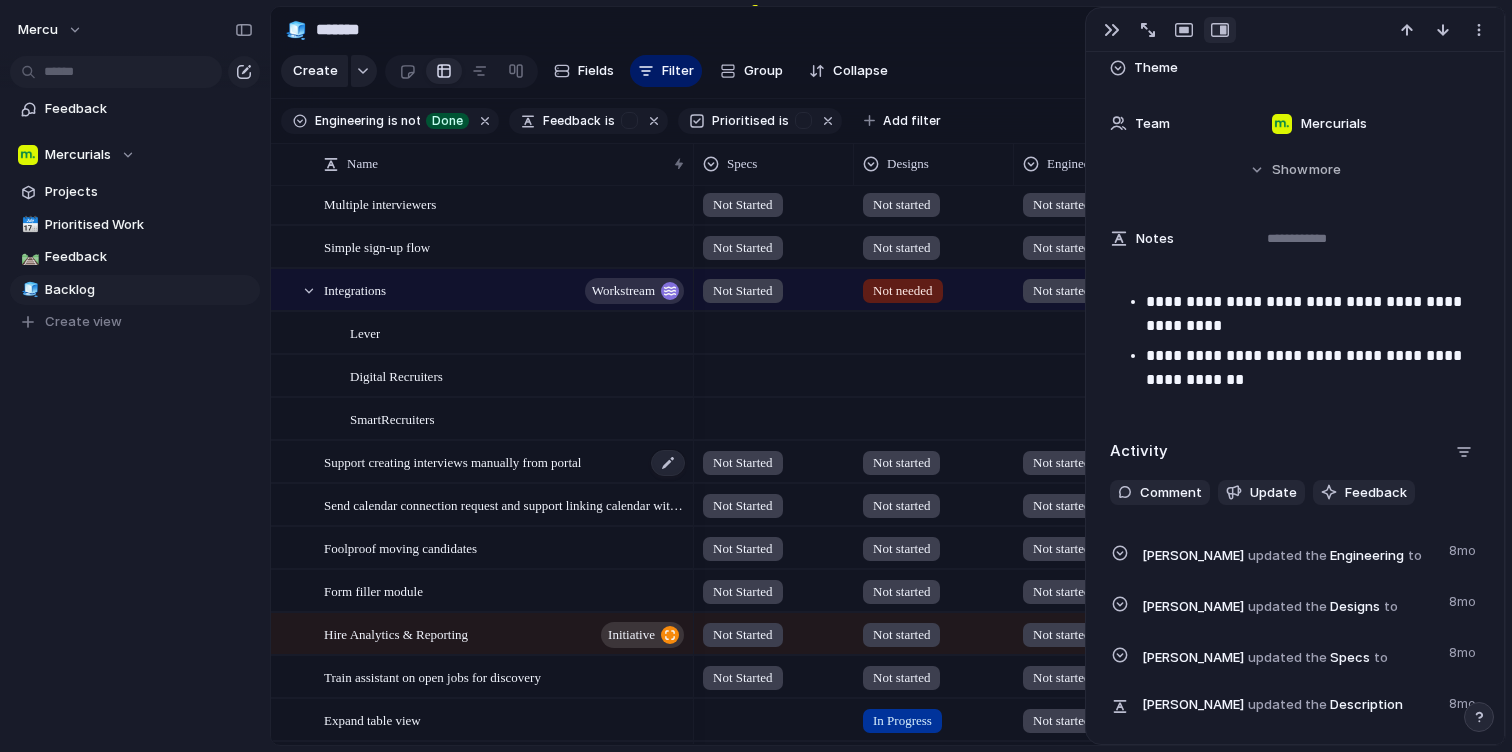 click on "Support creating interviews manually from portal" at bounding box center (452, 461) 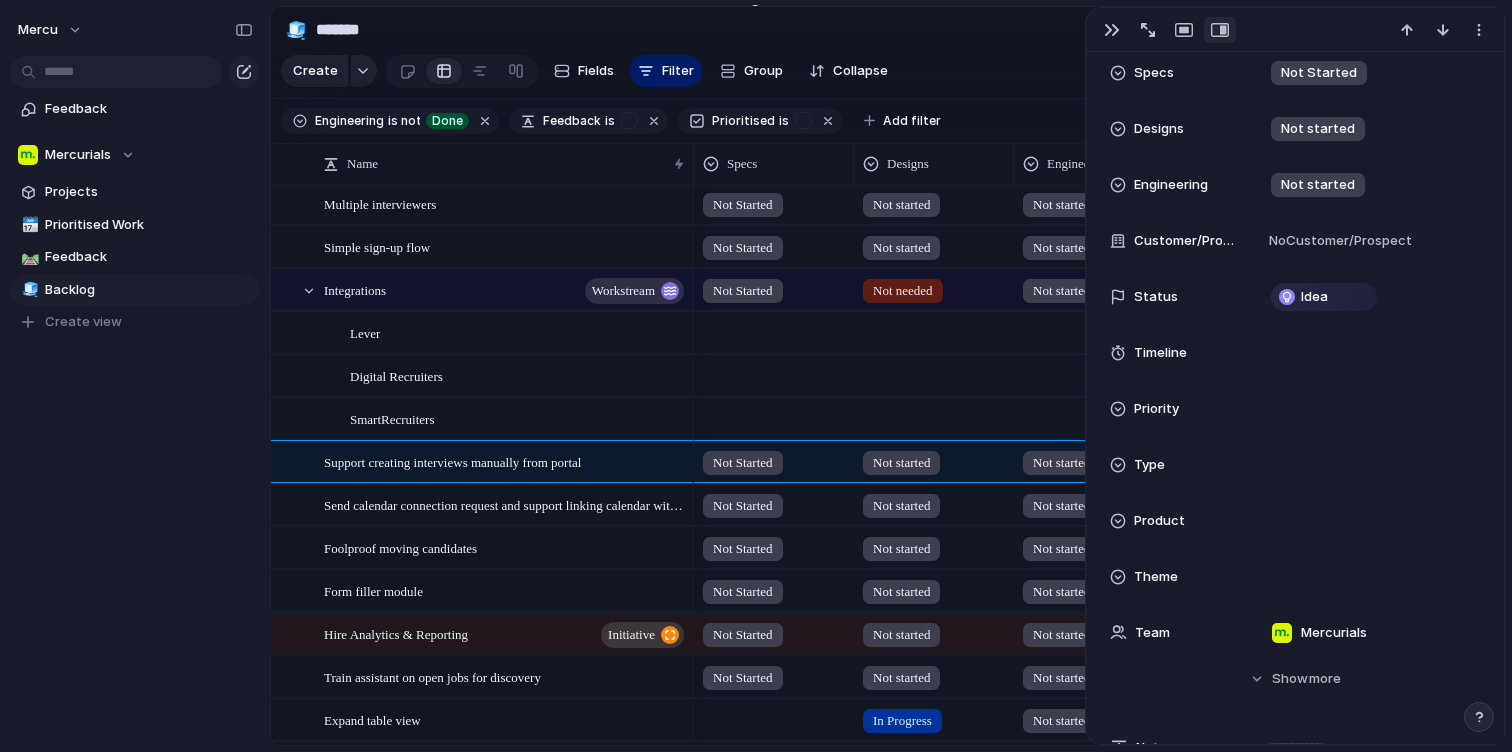 click on "Priority" at bounding box center [1174, 409] 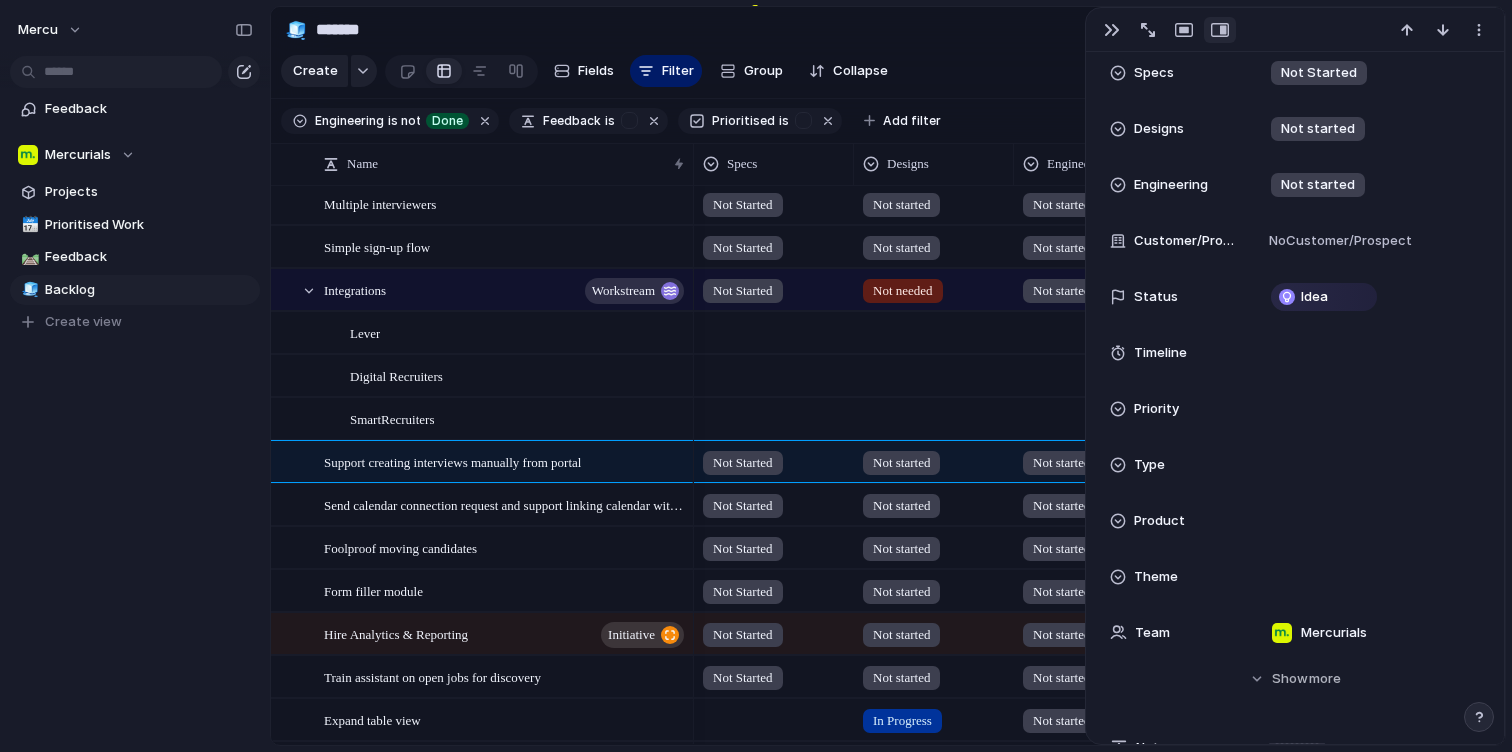 click on "Low   Medium   High   Urgent 🔥   No  Priority" at bounding box center [756, 376] 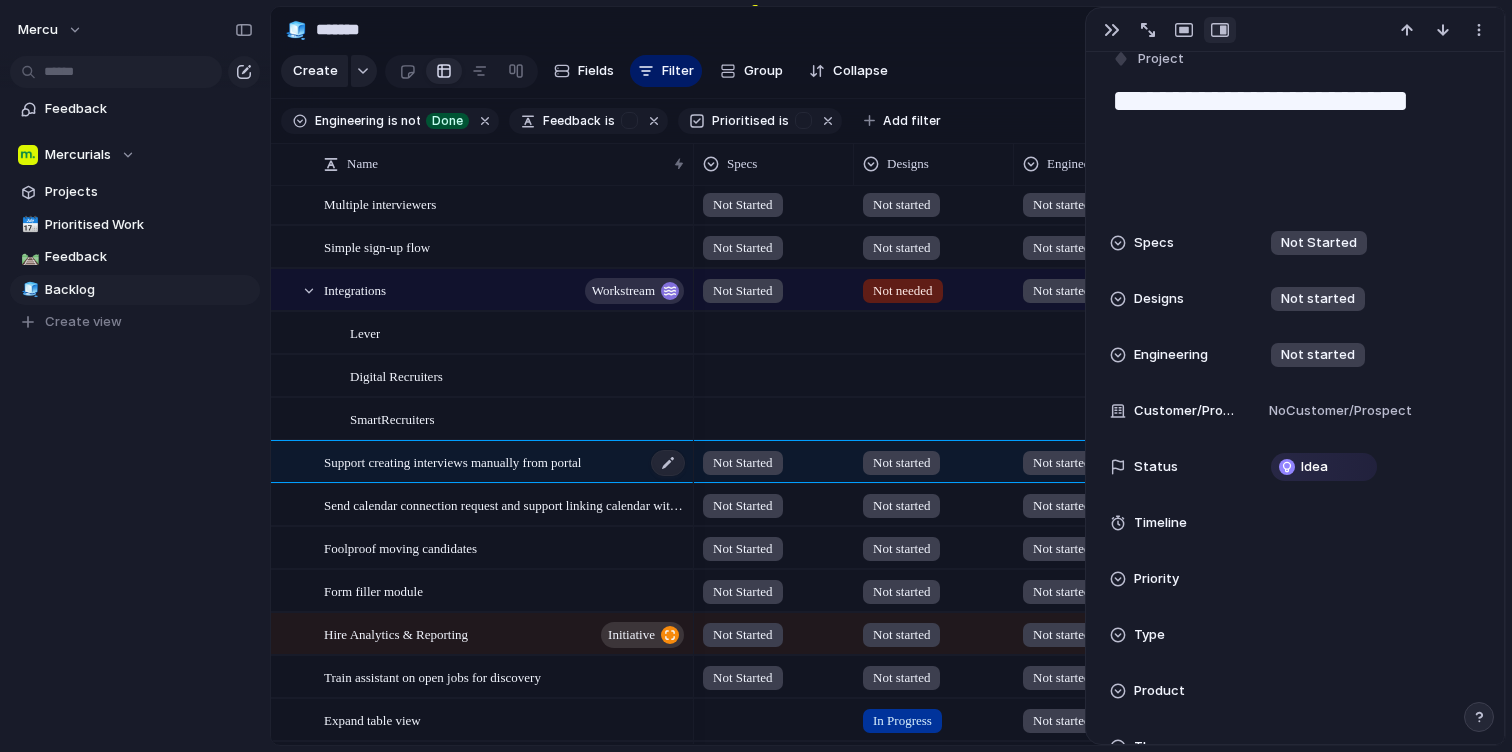click on "Support creating interviews manually from portal" at bounding box center [505, 462] 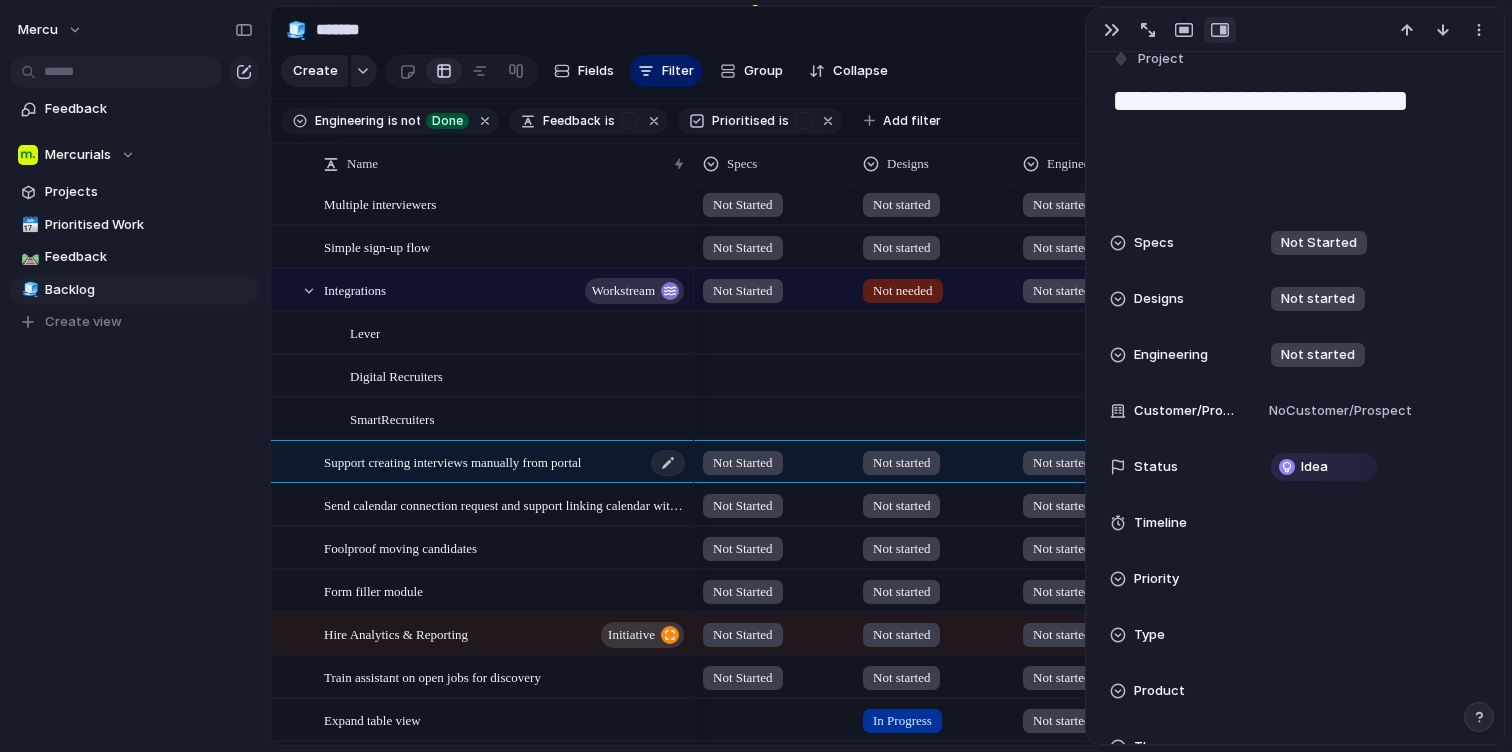 click on "Support creating interviews manually from portal" at bounding box center (452, 461) 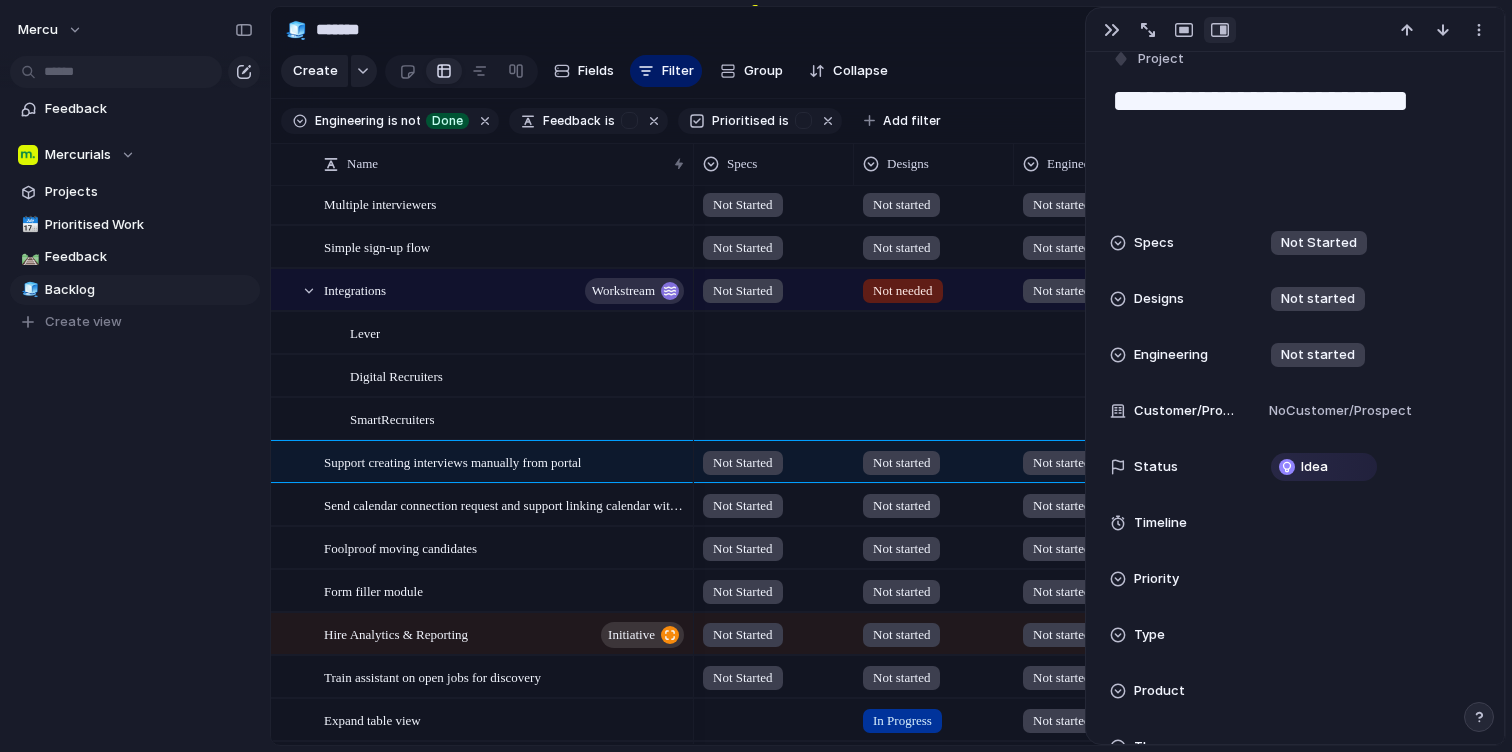 click at bounding box center [1184, 30] 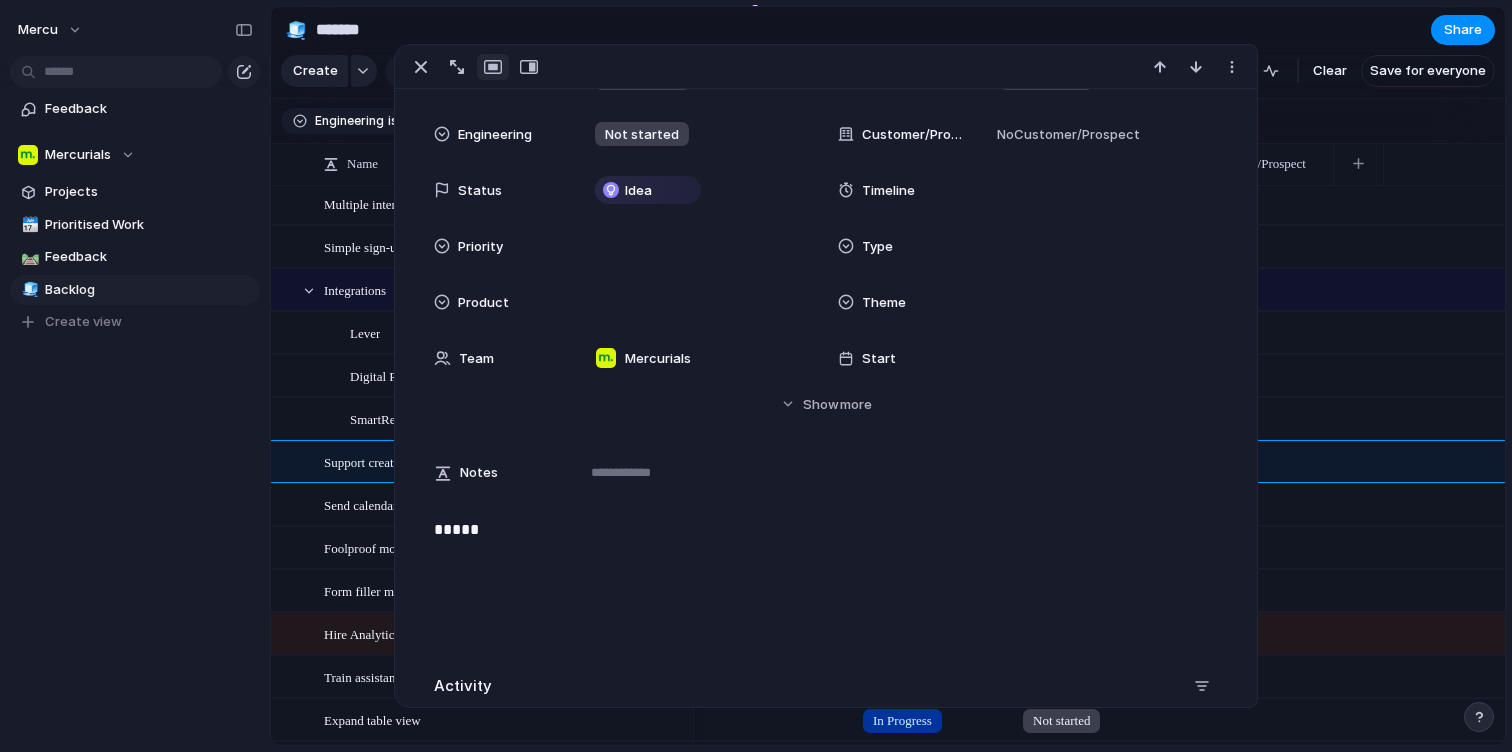 scroll, scrollTop: 152, scrollLeft: 0, axis: vertical 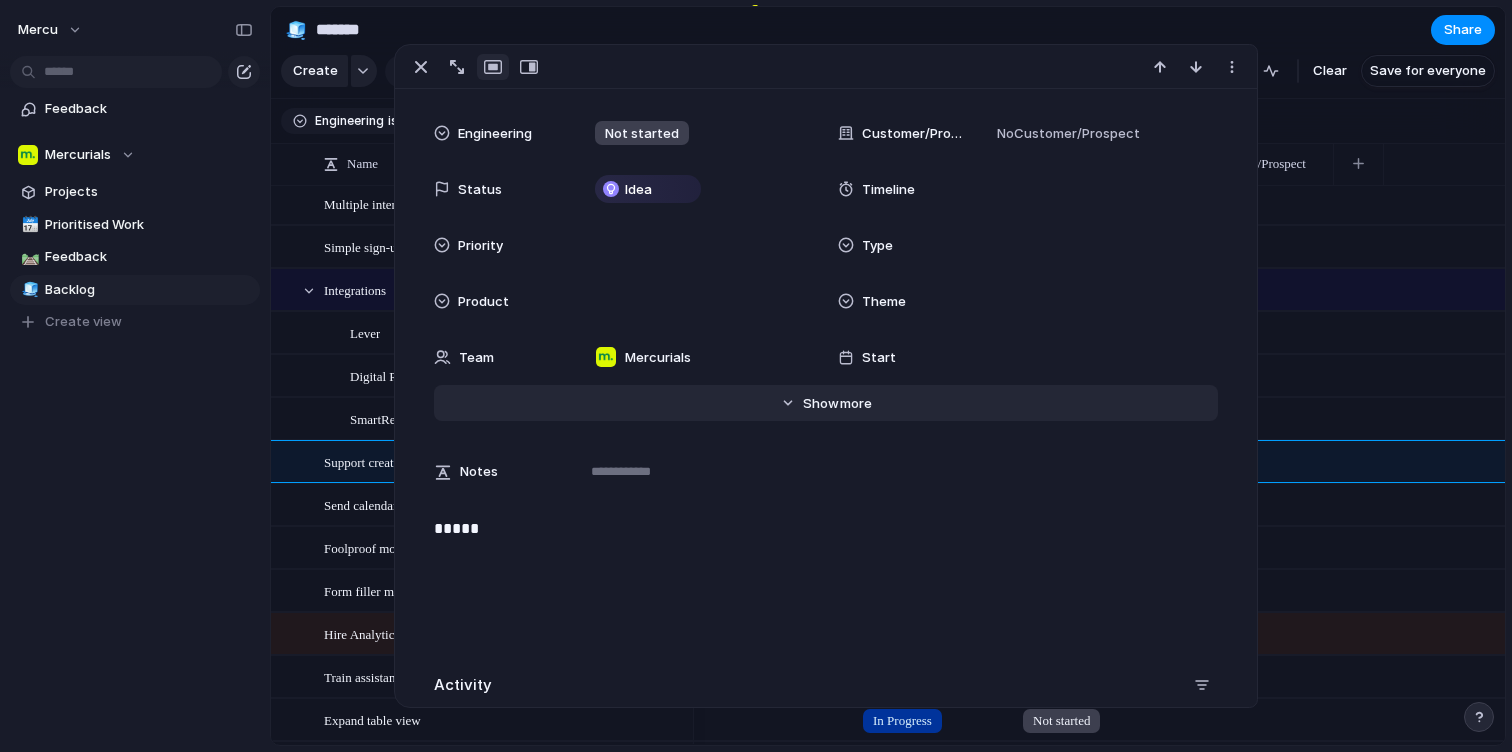 click on "more" at bounding box center [856, 404] 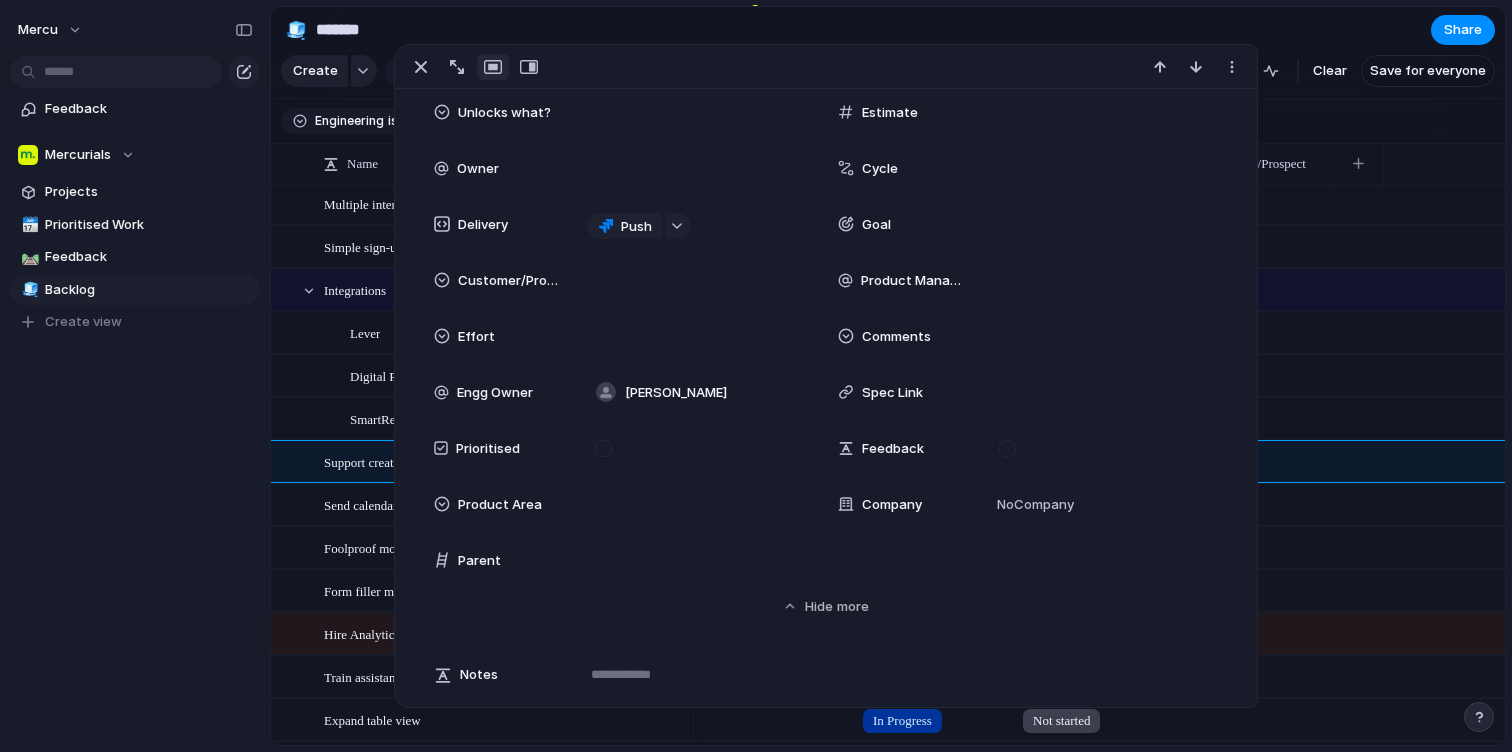 scroll, scrollTop: 568, scrollLeft: 0, axis: vertical 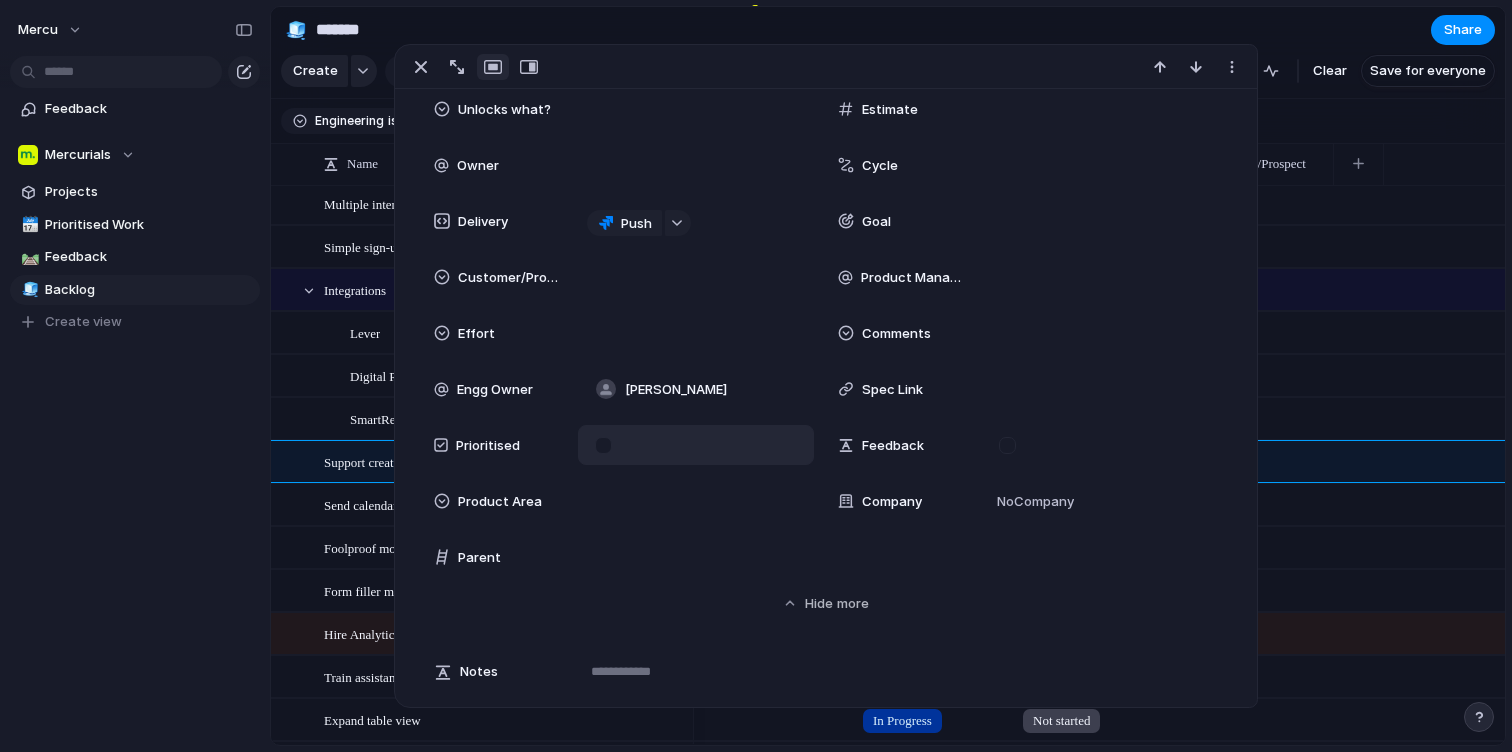 click at bounding box center [603, 445] 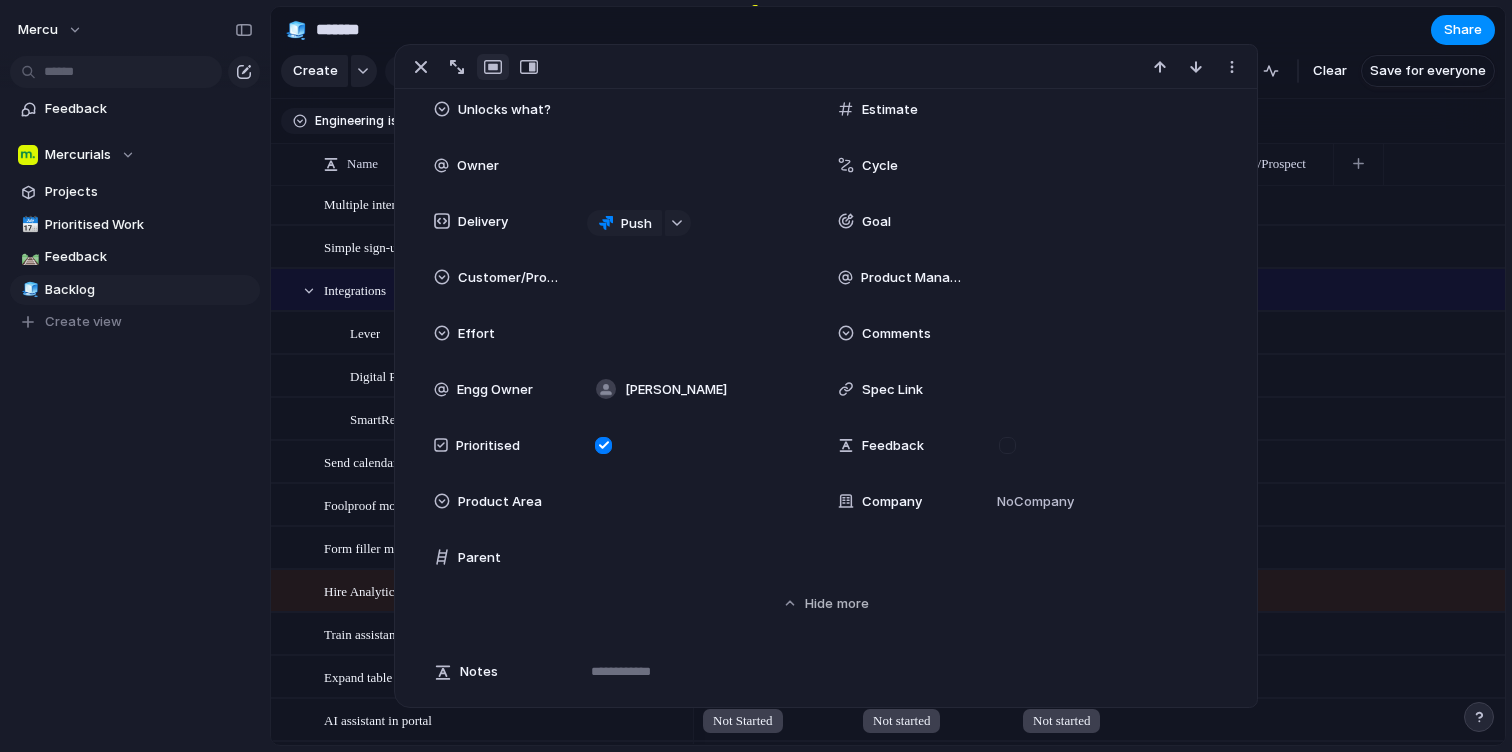 click on "mercu Feedback Mercurials Projects 🗓️ Prioritised Work 🛤️ Feedback 🧊 Backlog
To pick up a draggable item, press the space bar.
While dragging, use the arrow keys to move the item.
Press space again to drop the item in its new position, or press escape to cancel.
Create view" at bounding box center (135, 376) 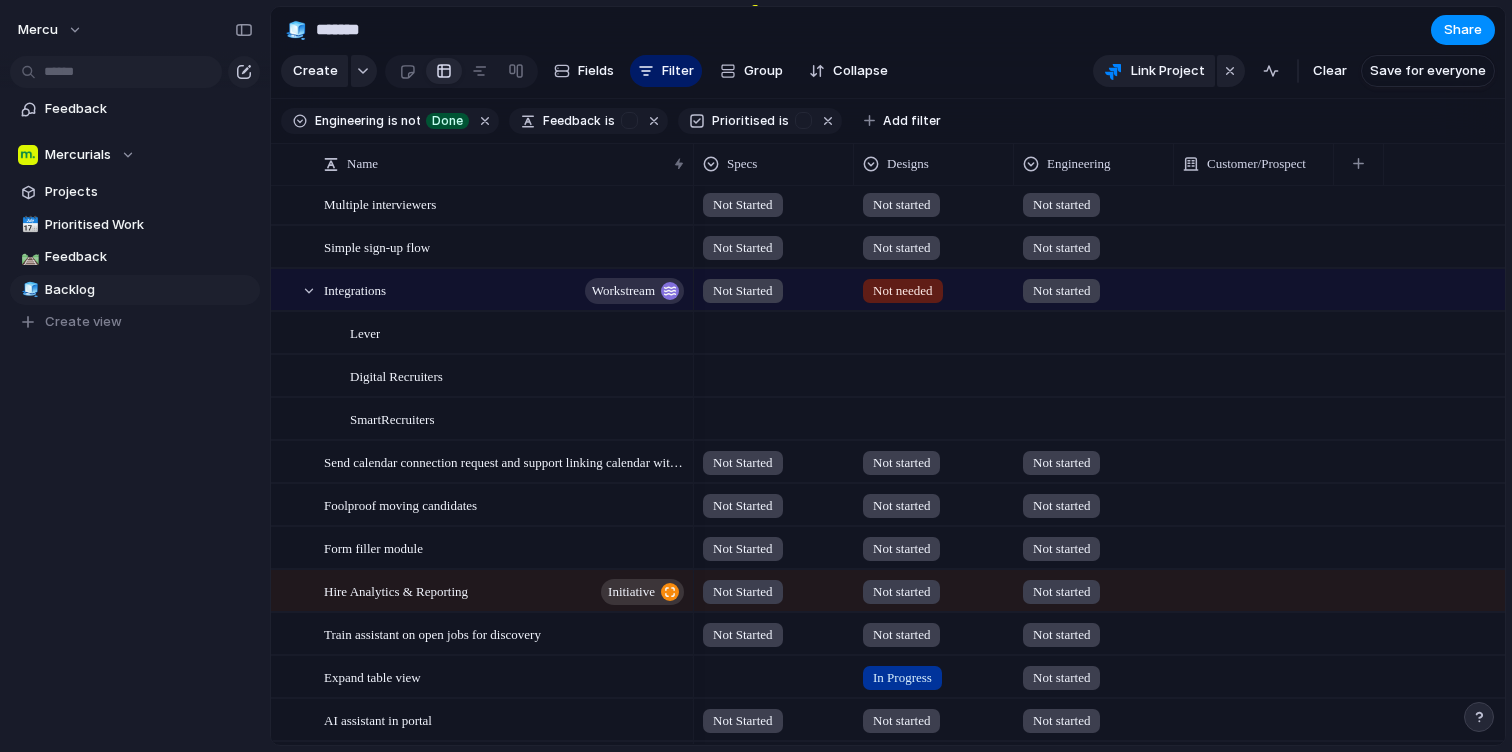 scroll, scrollTop: 492, scrollLeft: 0, axis: vertical 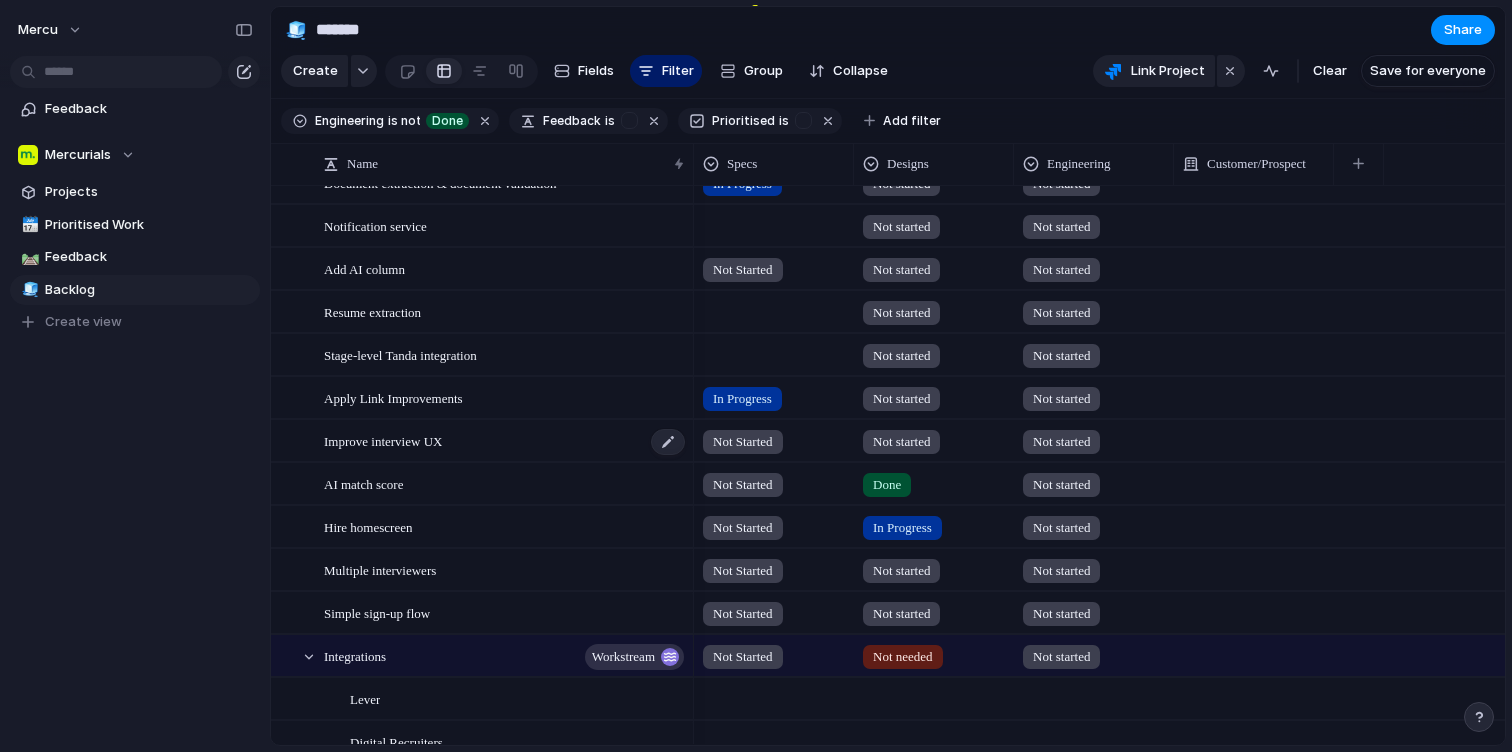 click on "Improve interview UX" at bounding box center (383, 440) 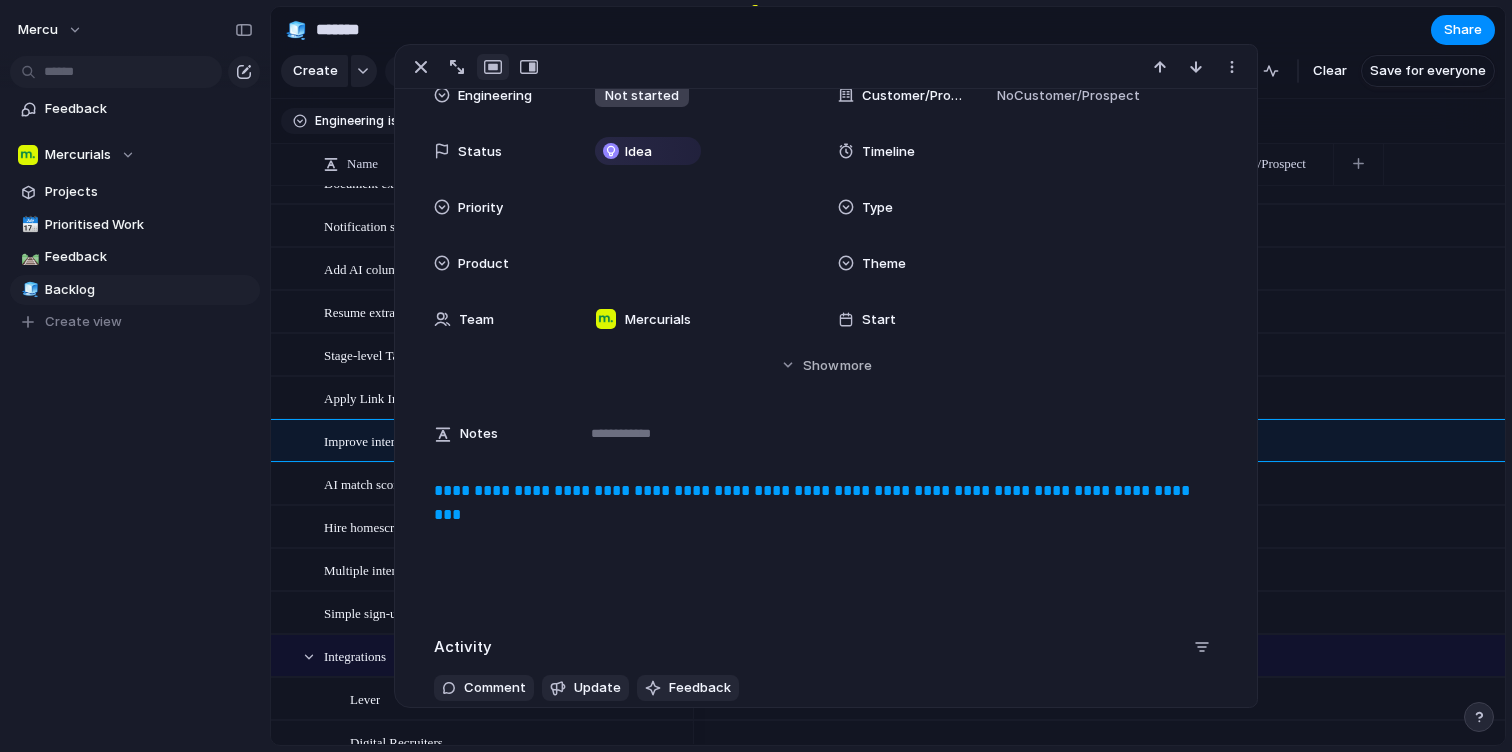 click on "**********" at bounding box center [814, 502] 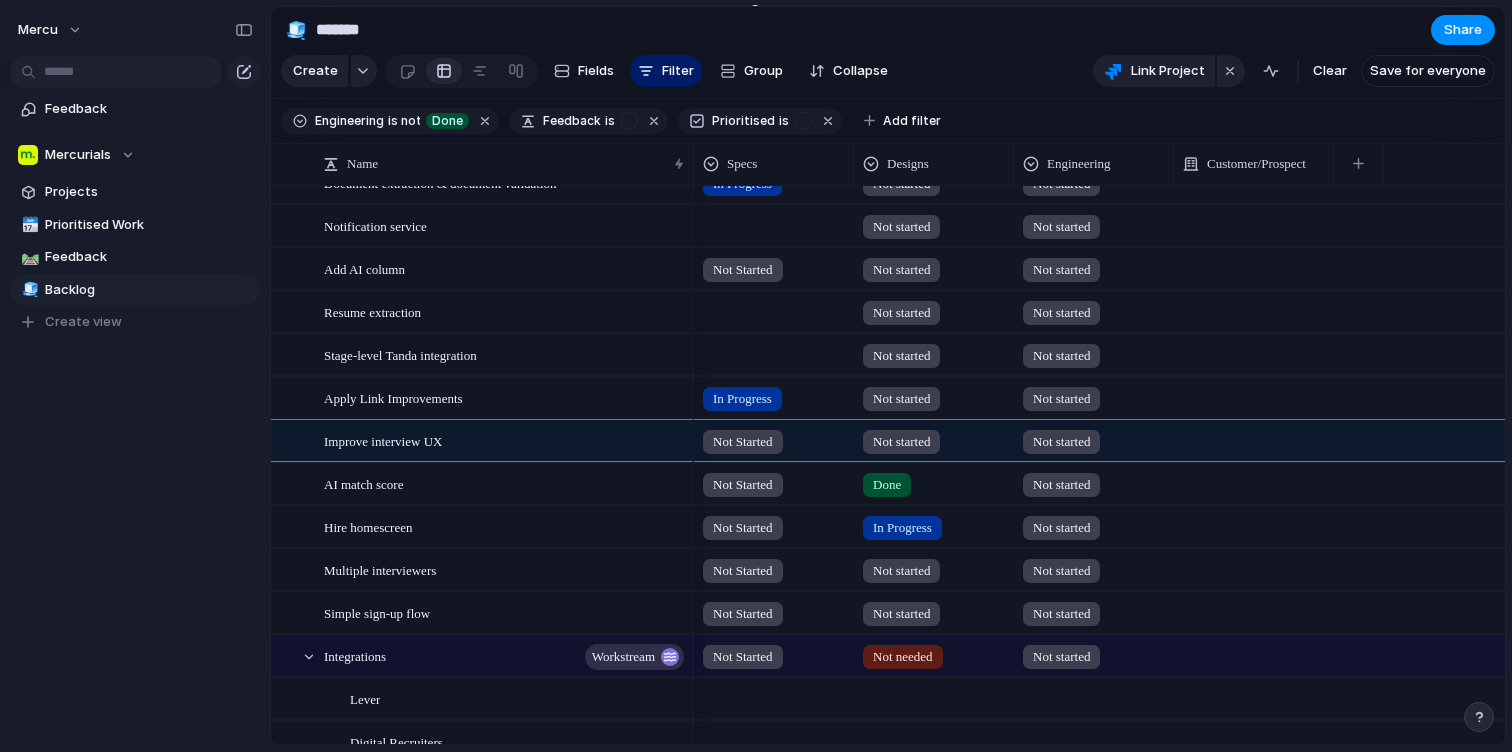 click on "mercu Feedback Mercurials Projects 🗓️ Prioritised Work 🛤️ Feedback 🧊 Backlog
To pick up a draggable item, press the space bar.
While dragging, use the arrow keys to move the item.
Press space again to drop the item in its new position, or press escape to cancel.
Create view" at bounding box center [135, 376] 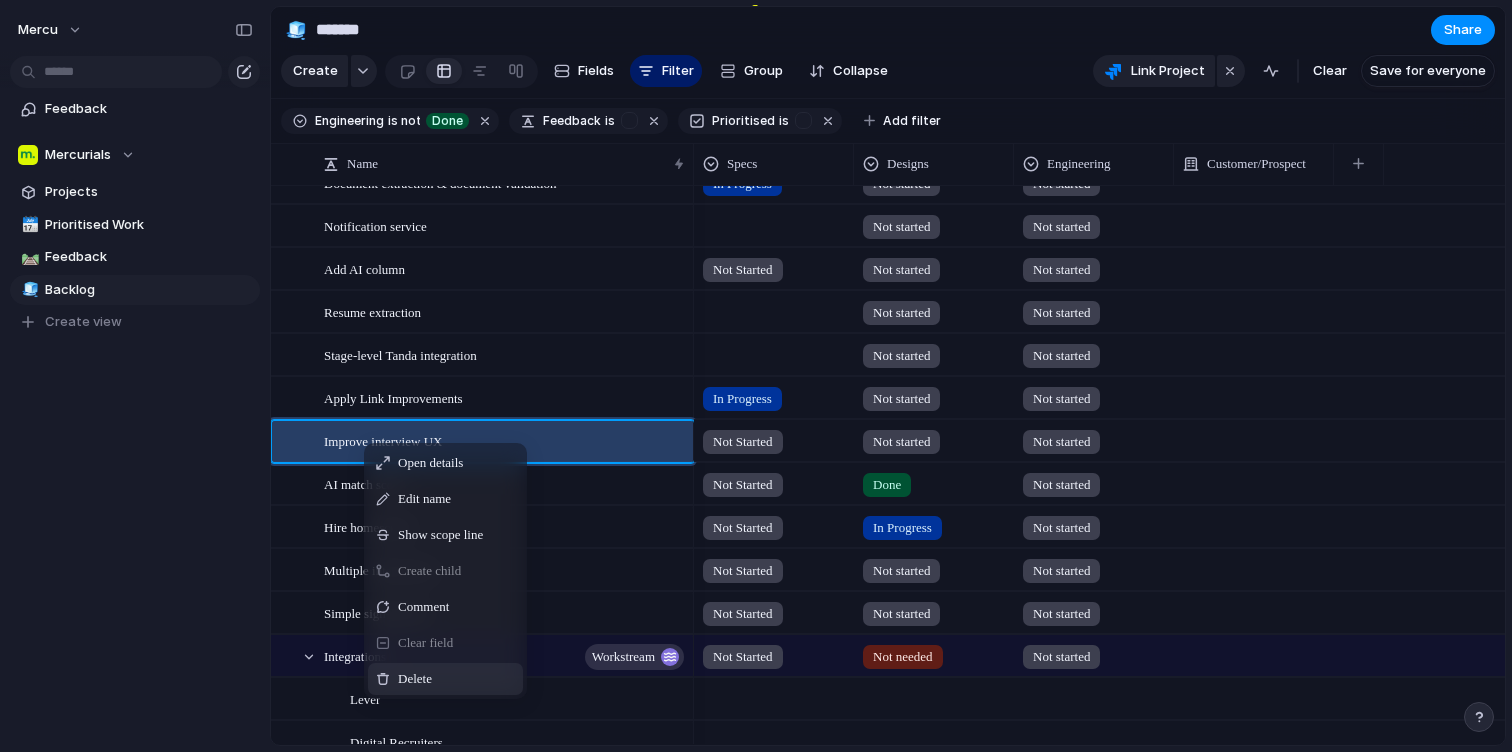click on "Delete" at bounding box center (415, 679) 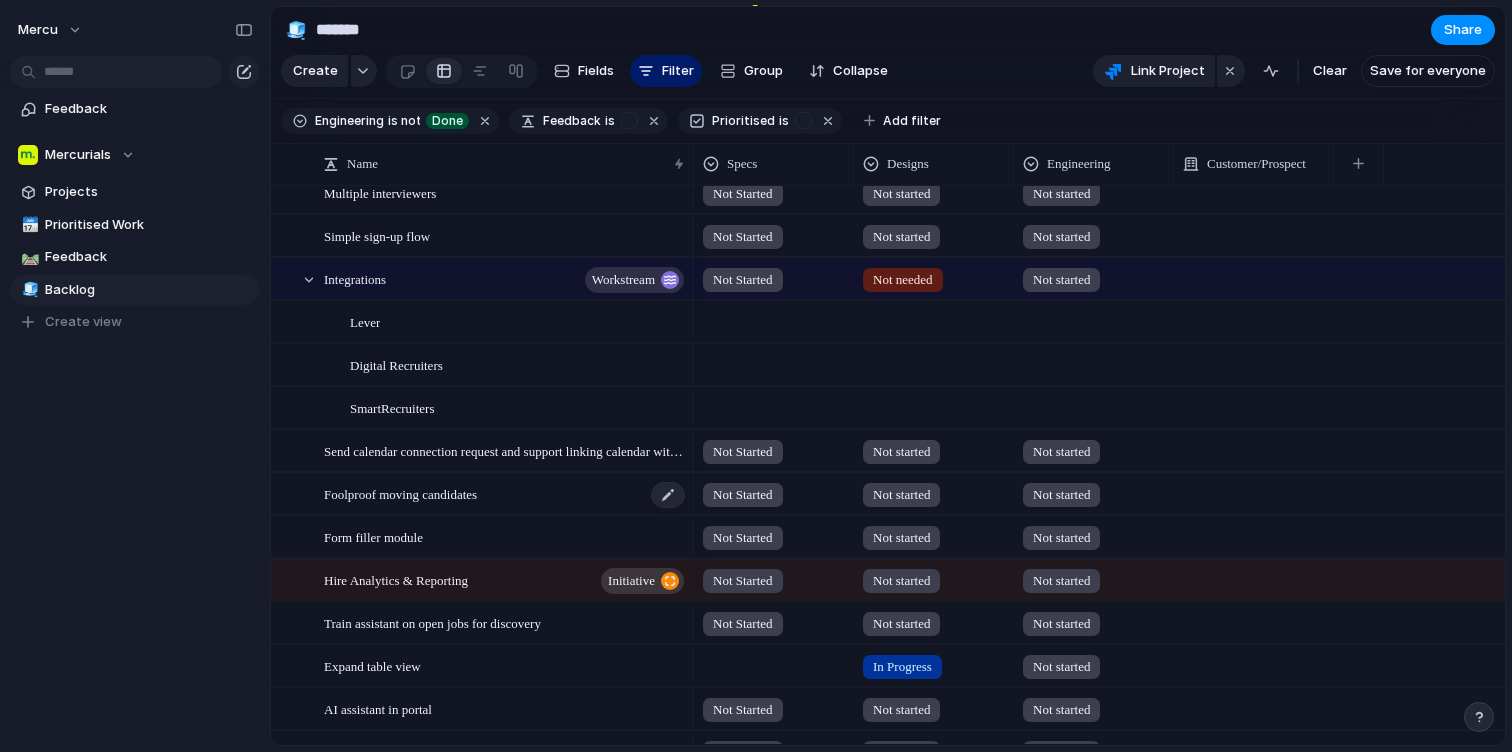 click on "Foolproof moving candidates" at bounding box center [505, 494] 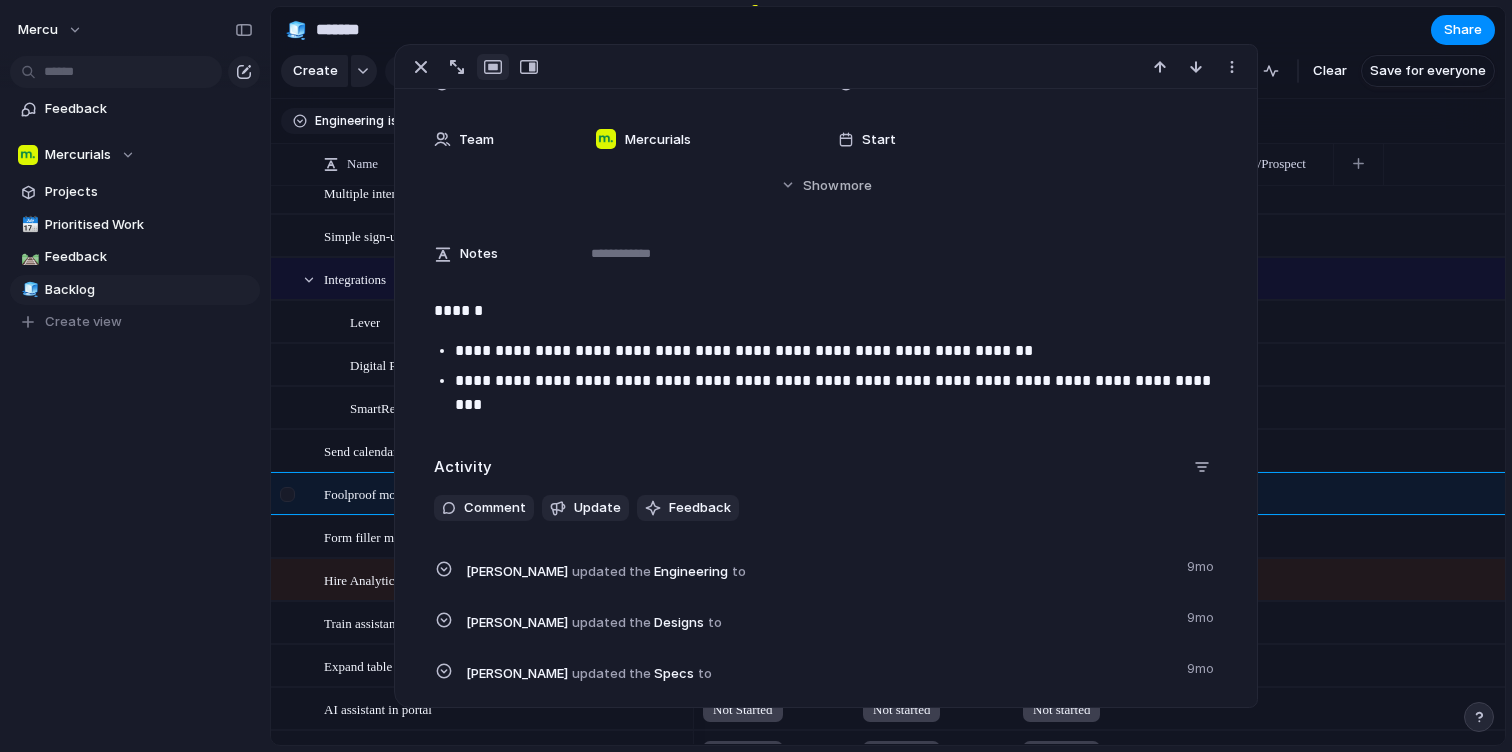 click at bounding box center [290, 501] 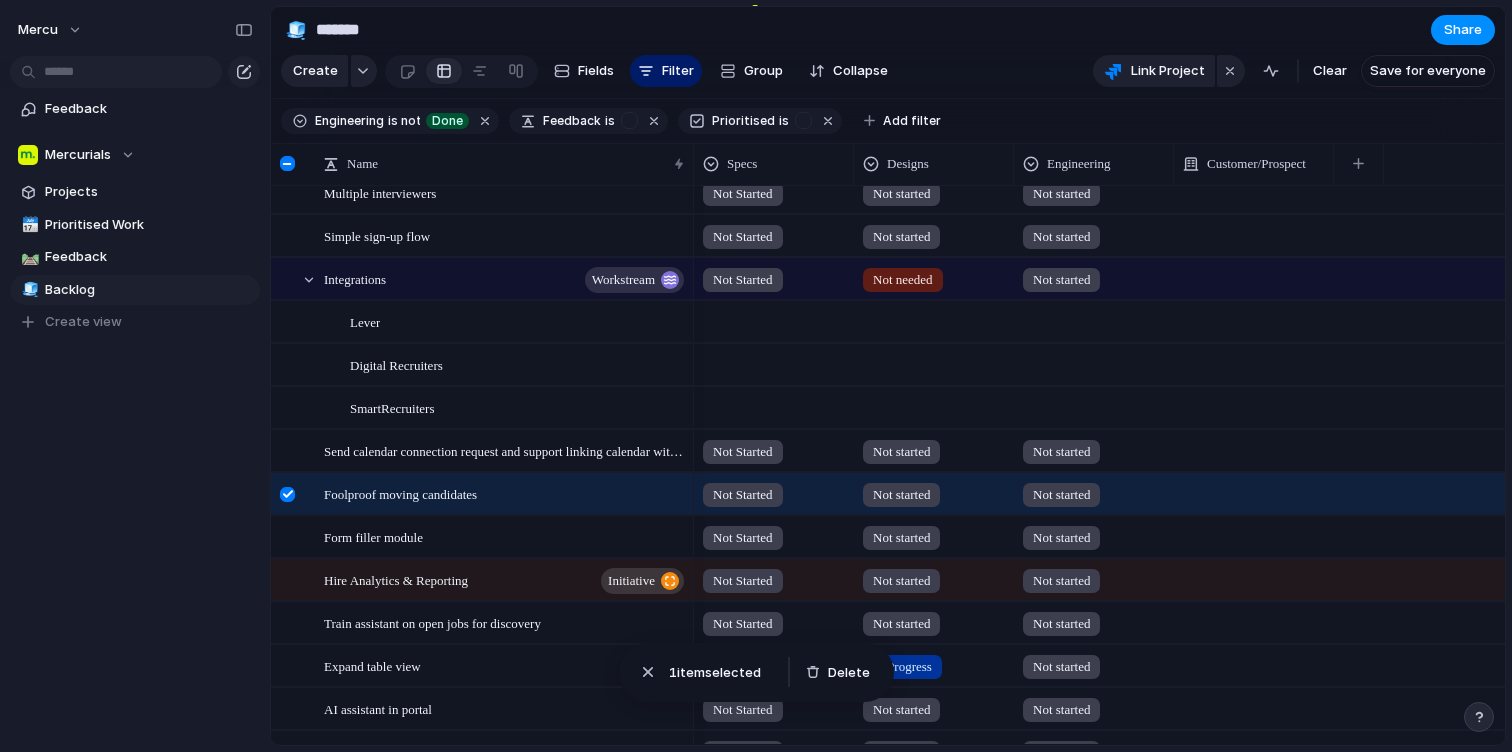 click at bounding box center [290, 501] 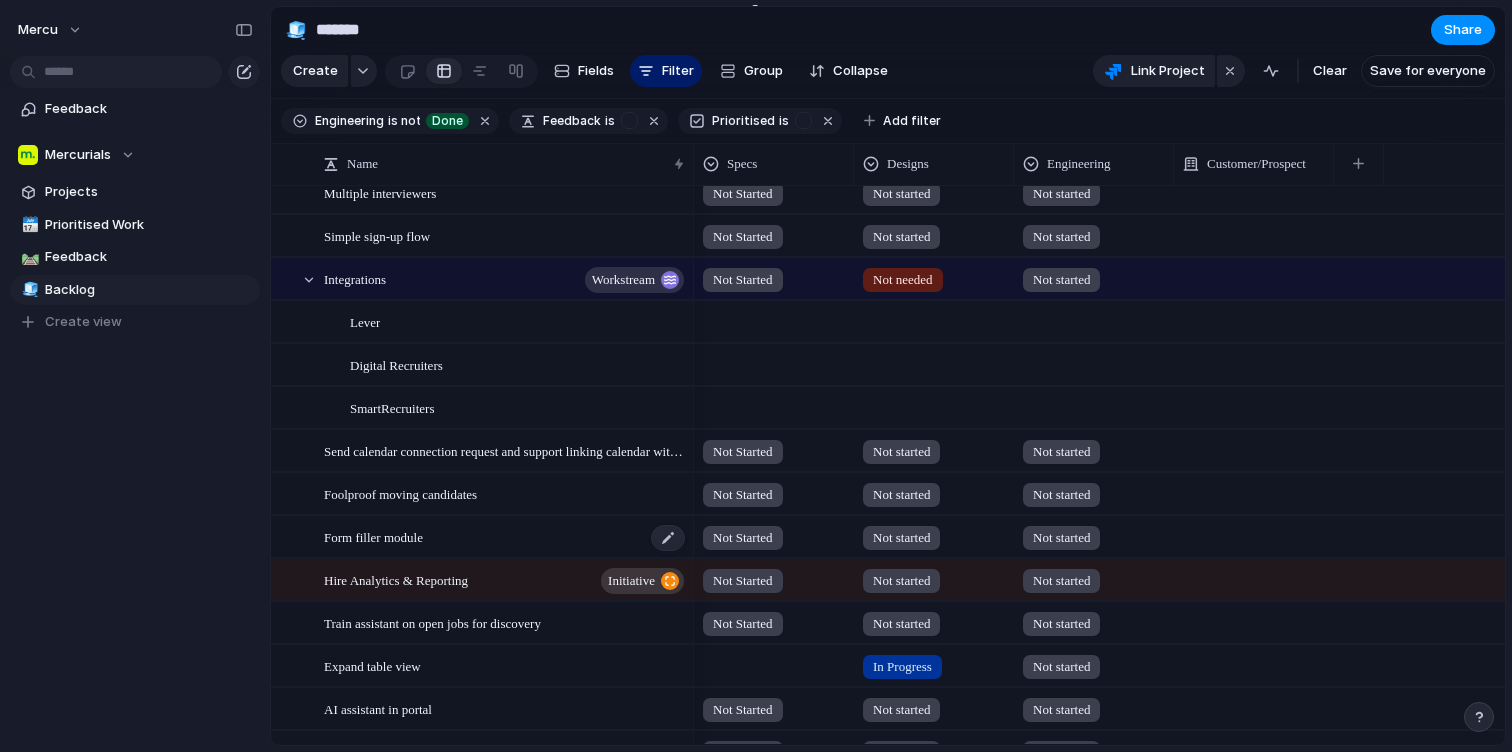click on "Form filler module" at bounding box center (373, 536) 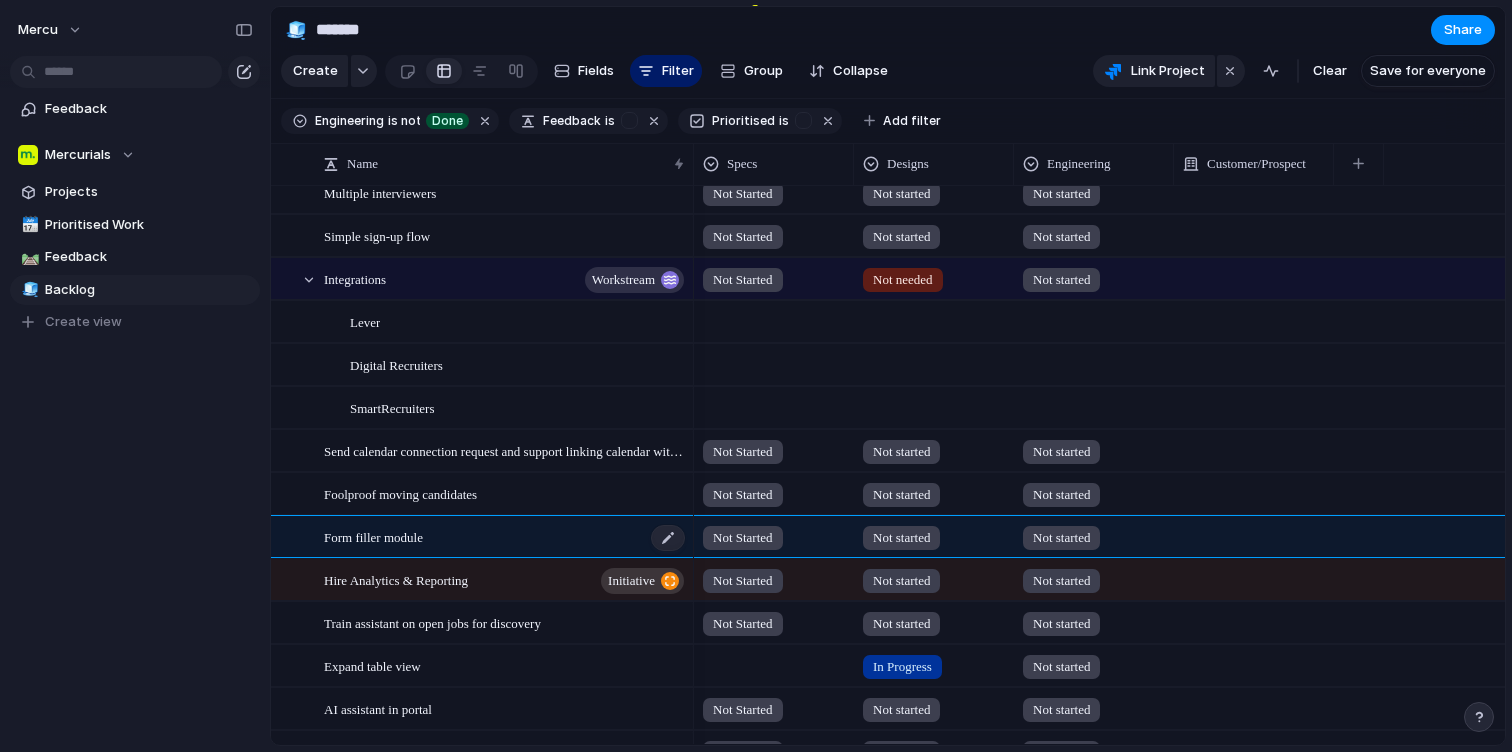 click on "Form filler module" at bounding box center [373, 536] 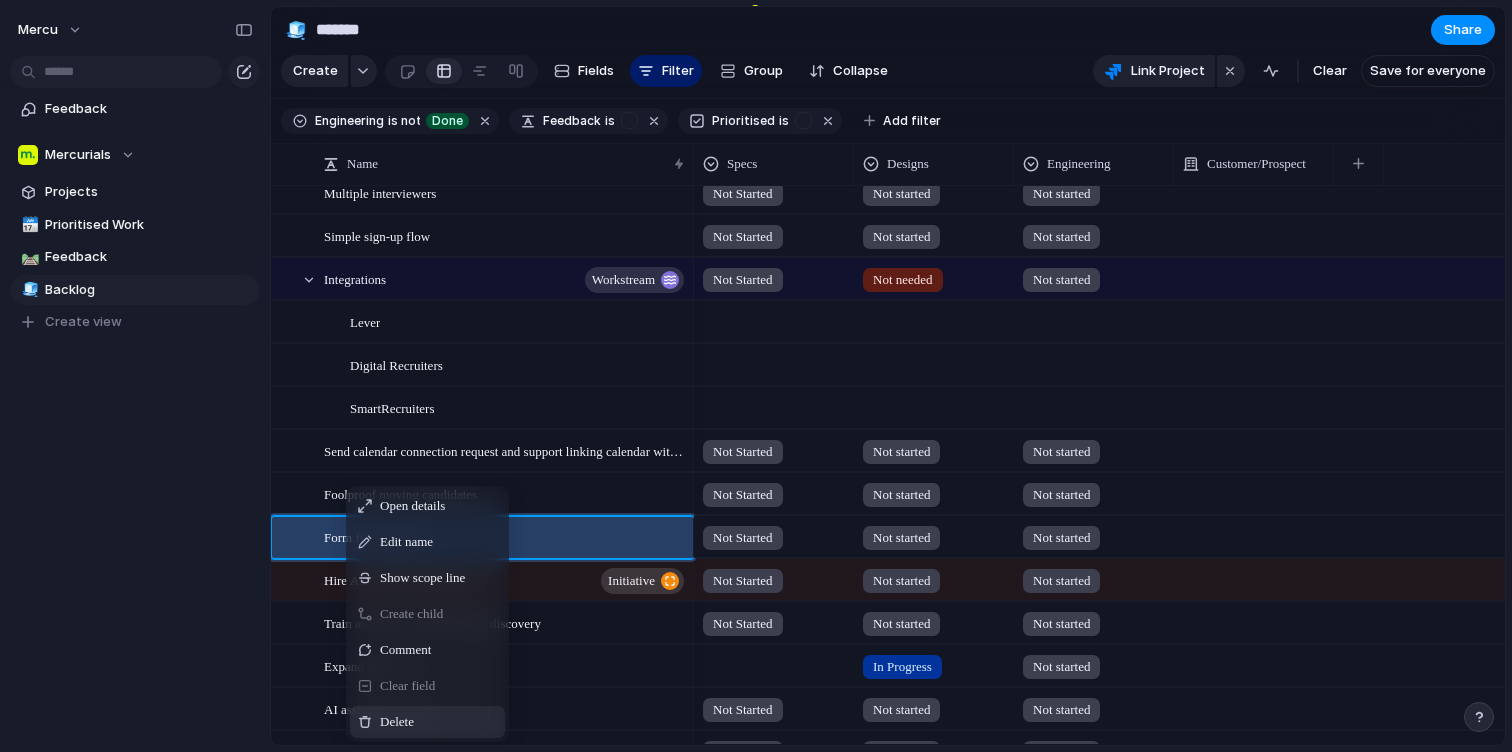 click on "Delete" at bounding box center [397, 722] 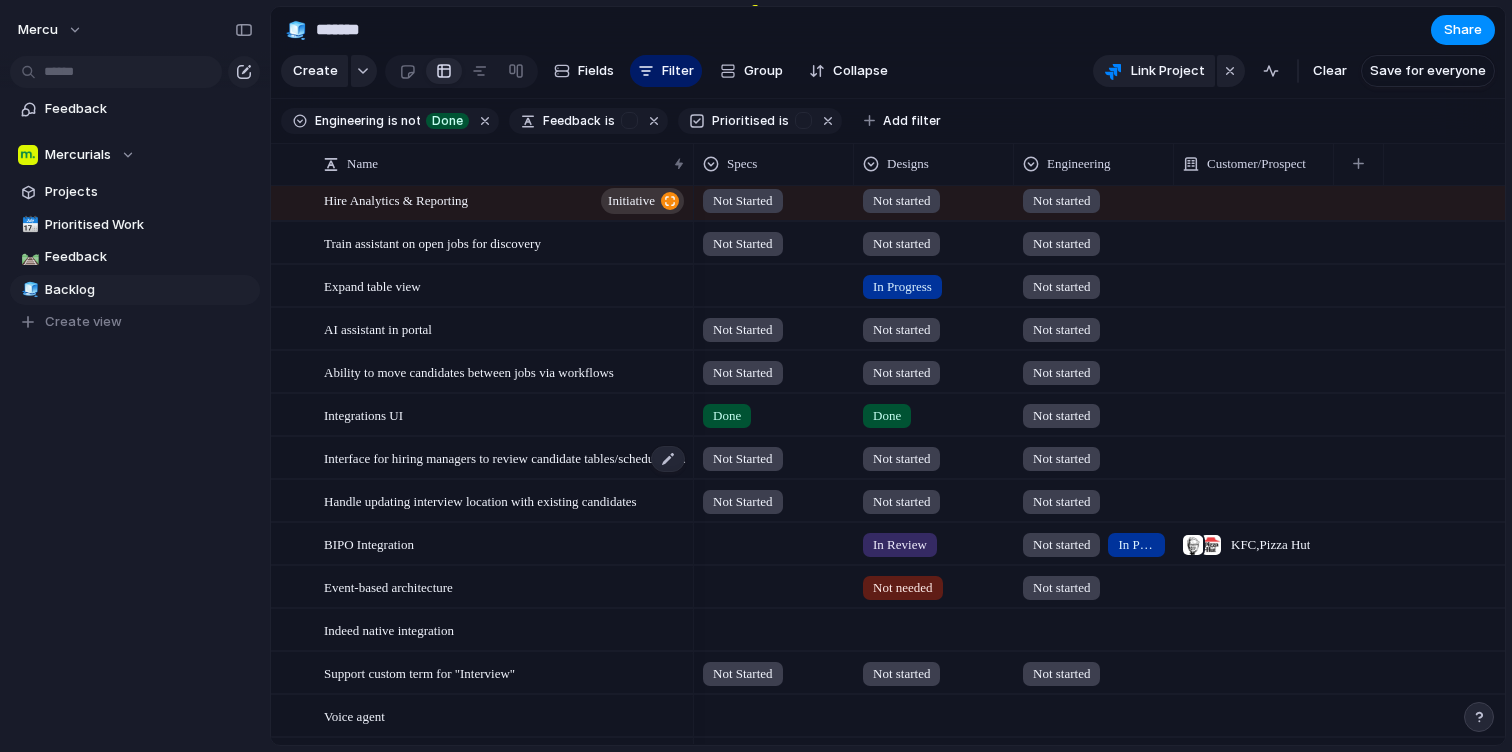 click on "Interface for hiring managers to review candidate tables/scheduled interviews/search for candidate profile" at bounding box center (505, 457) 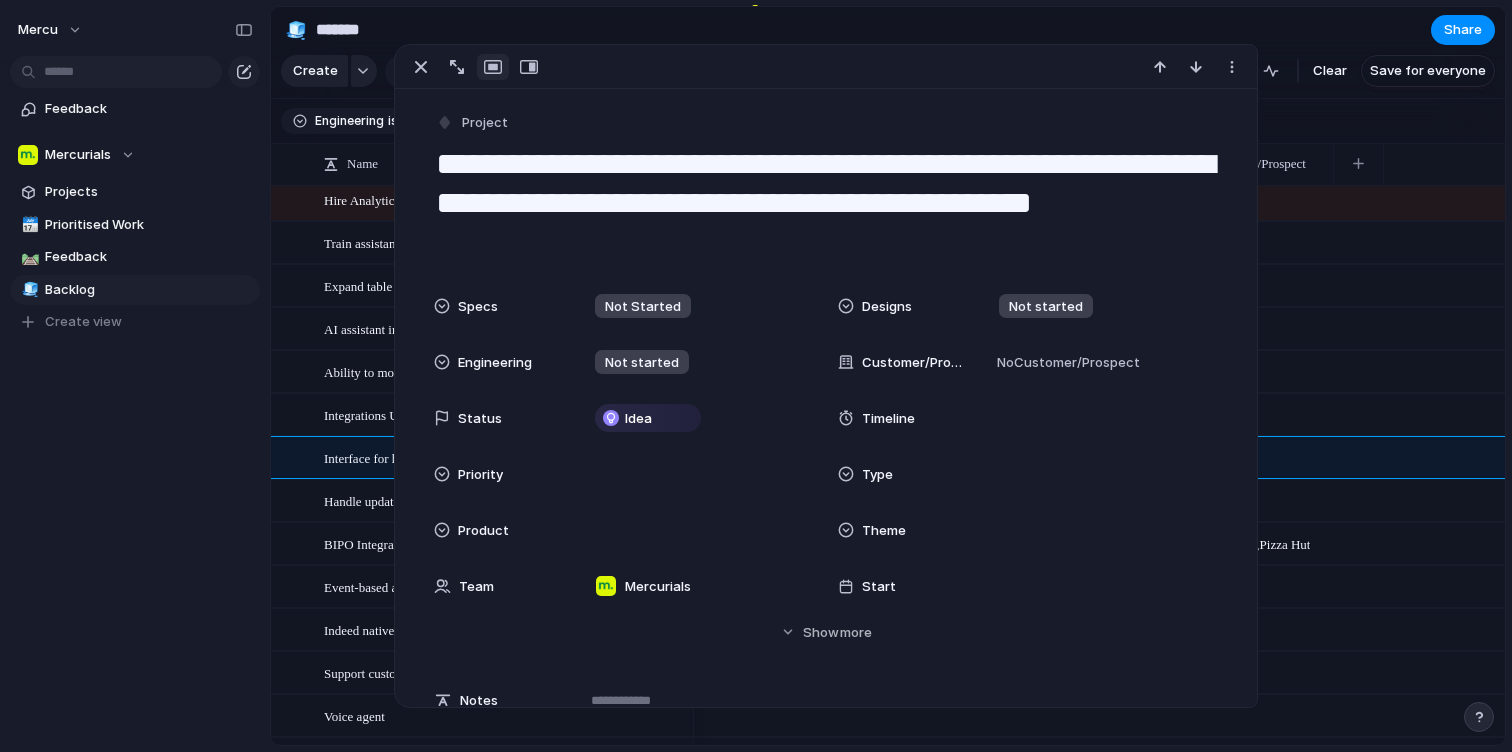 click on "Interface for hiring managers to review candidate tables/scheduled interviews/search for candidate profile" at bounding box center [505, 457] 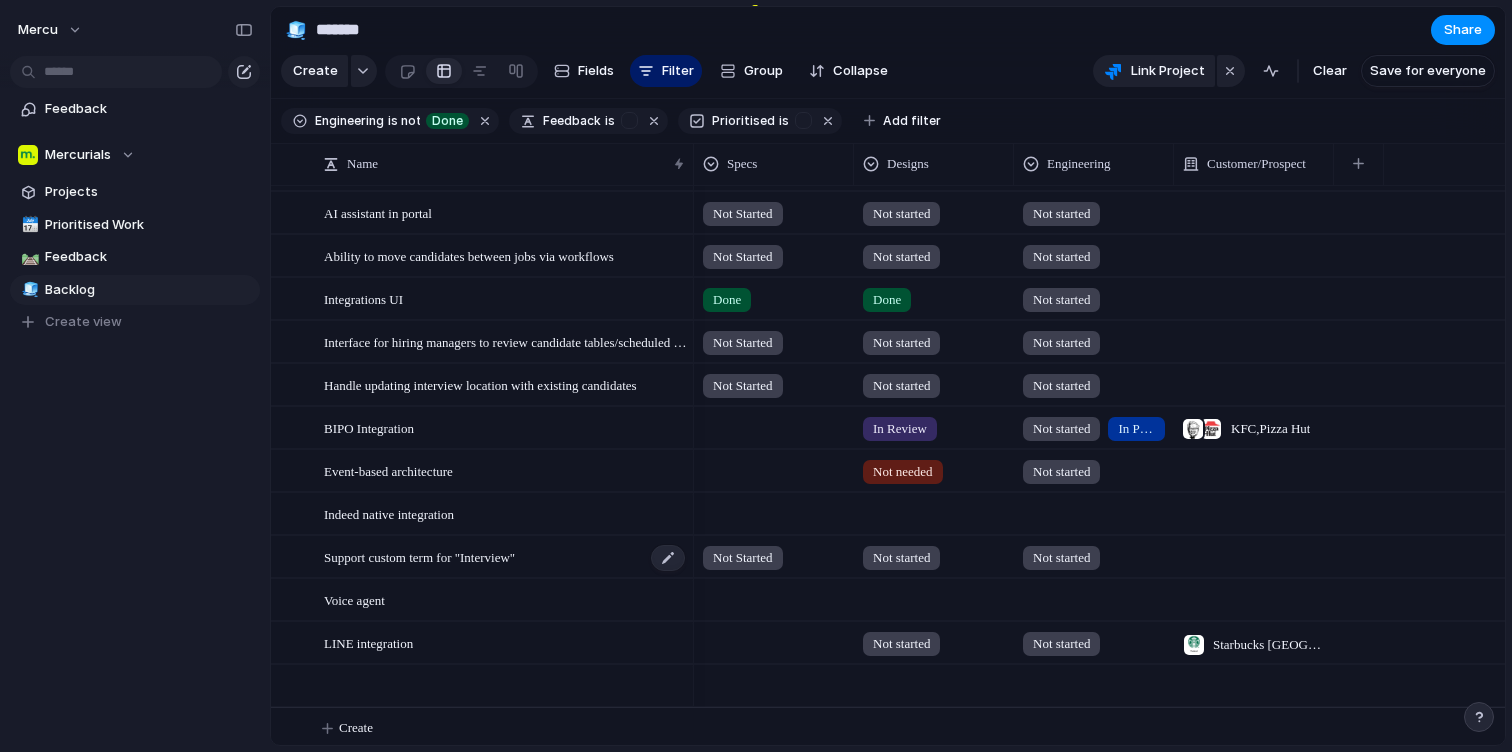 click on "Support custom term for "Interview"" at bounding box center [419, 556] 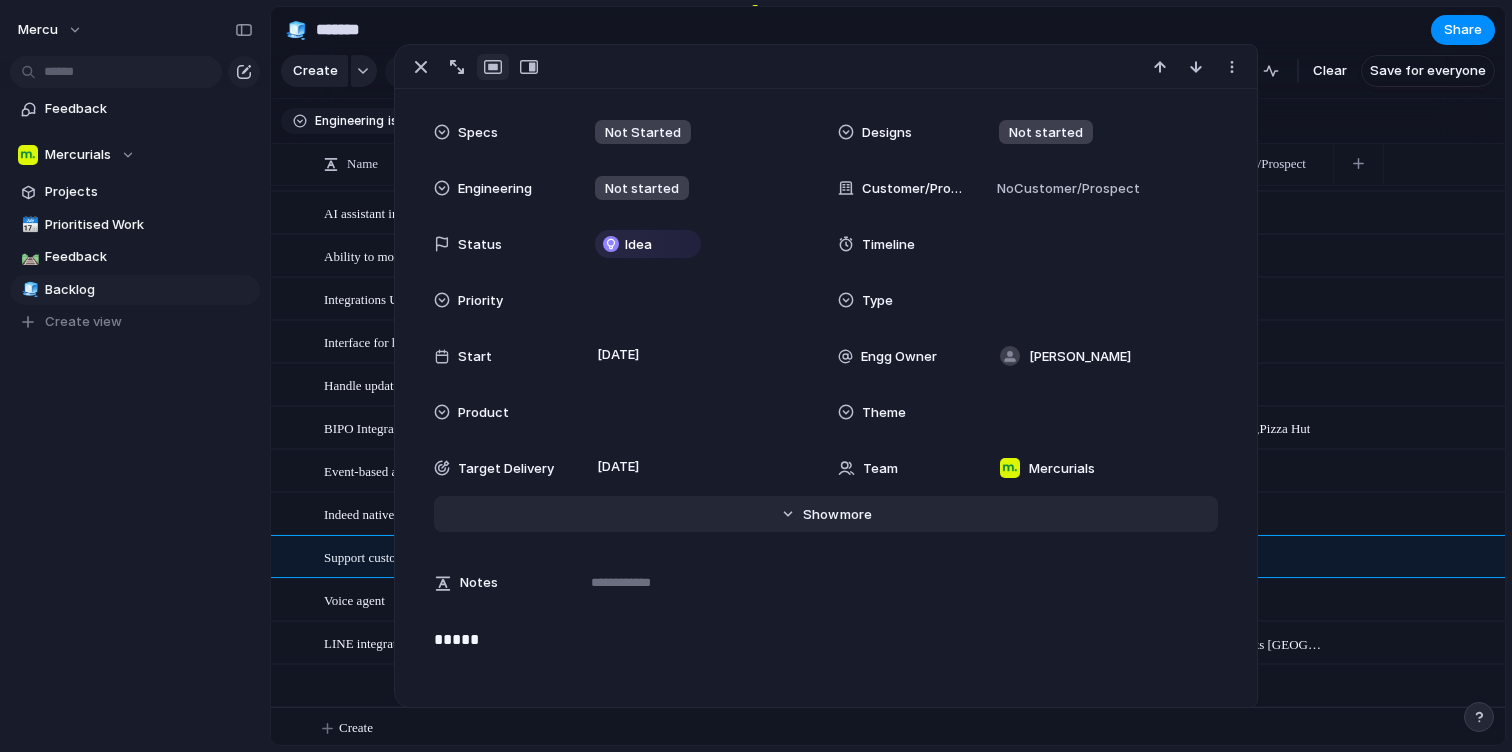 click on "Hide Show more" at bounding box center [837, 515] 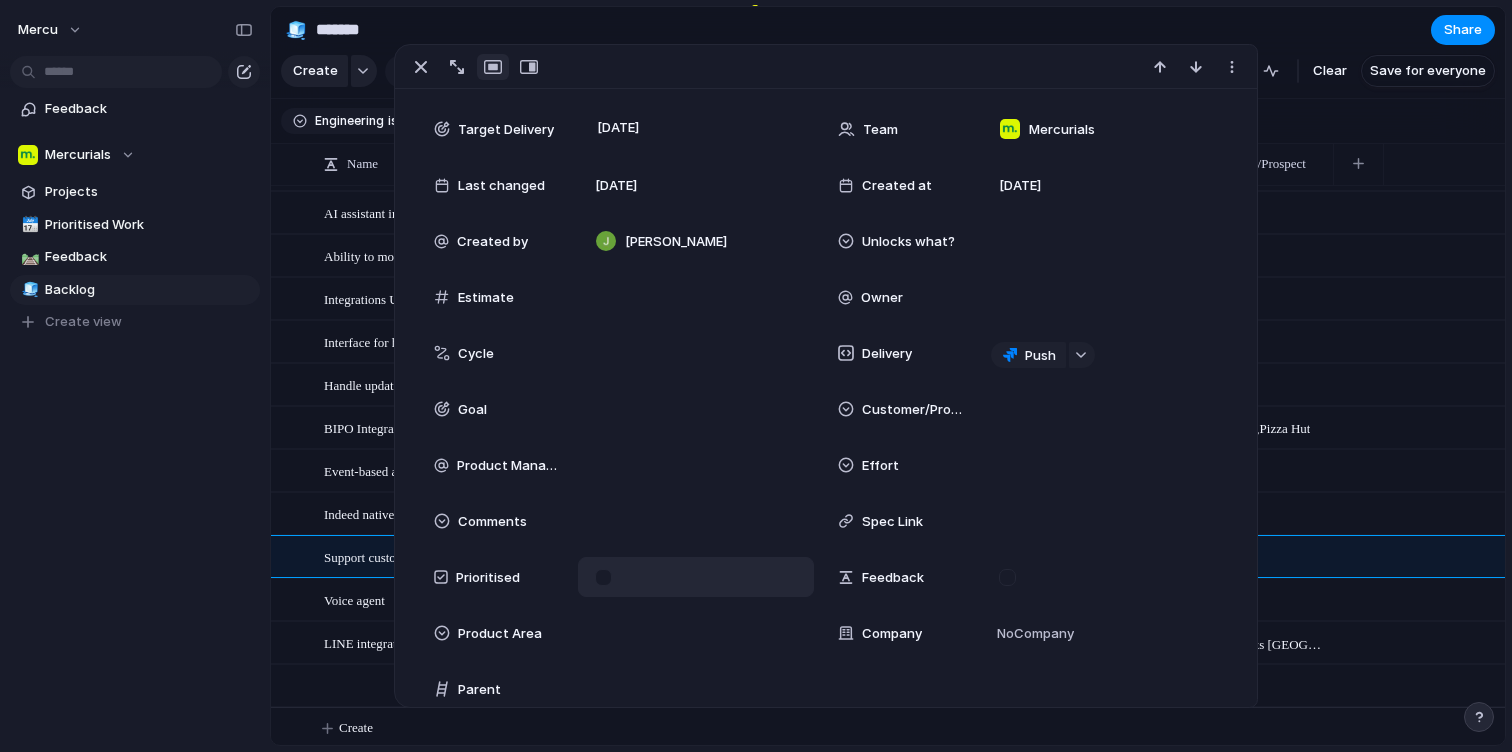 click at bounding box center [603, 577] 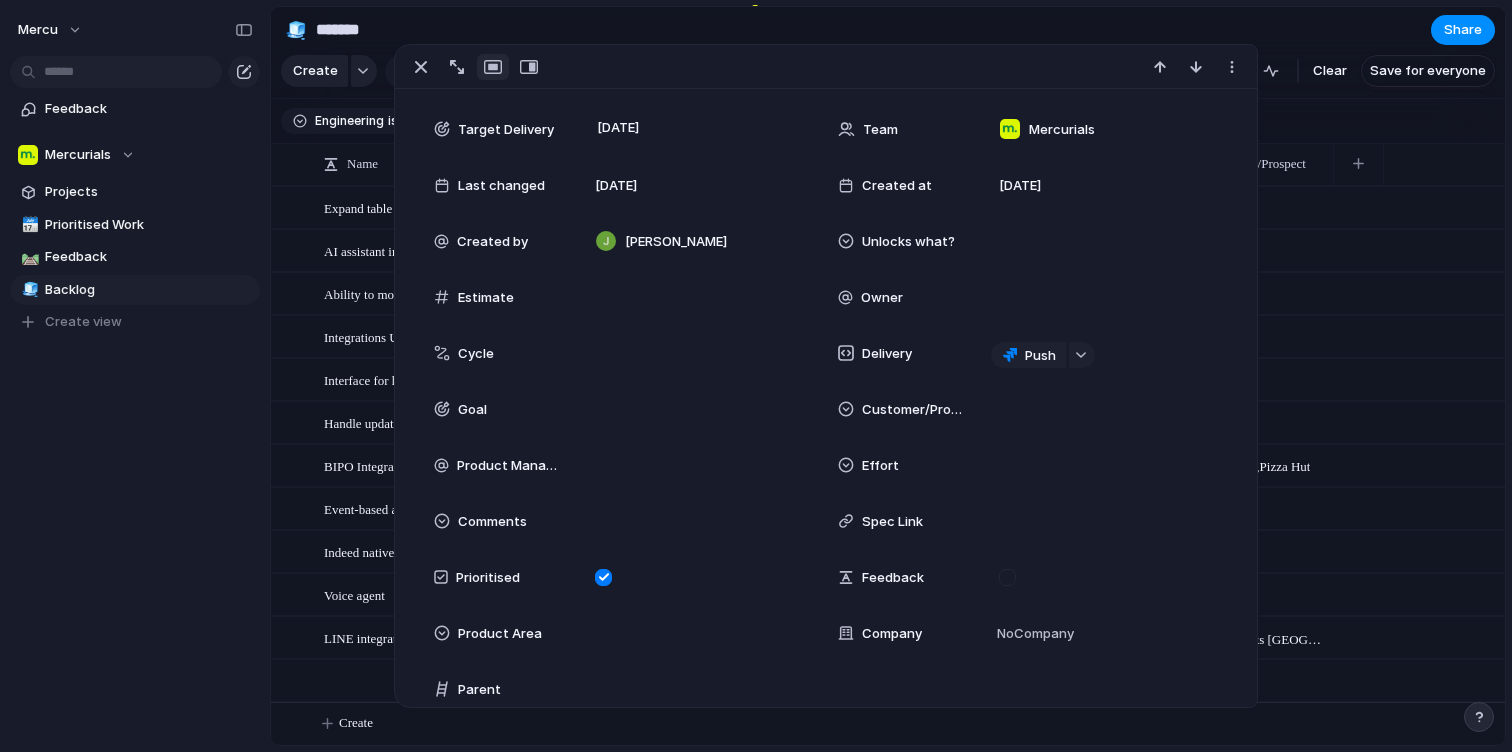 click on "mercu Feedback Mercurials Projects 🗓️ Prioritised Work 🛤️ Feedback 🧊 Backlog
To pick up a draggable item, press the space bar.
While dragging, use the arrow keys to move the item.
Press space again to drop the item in its new position, or press escape to cancel.
Create view" at bounding box center [135, 376] 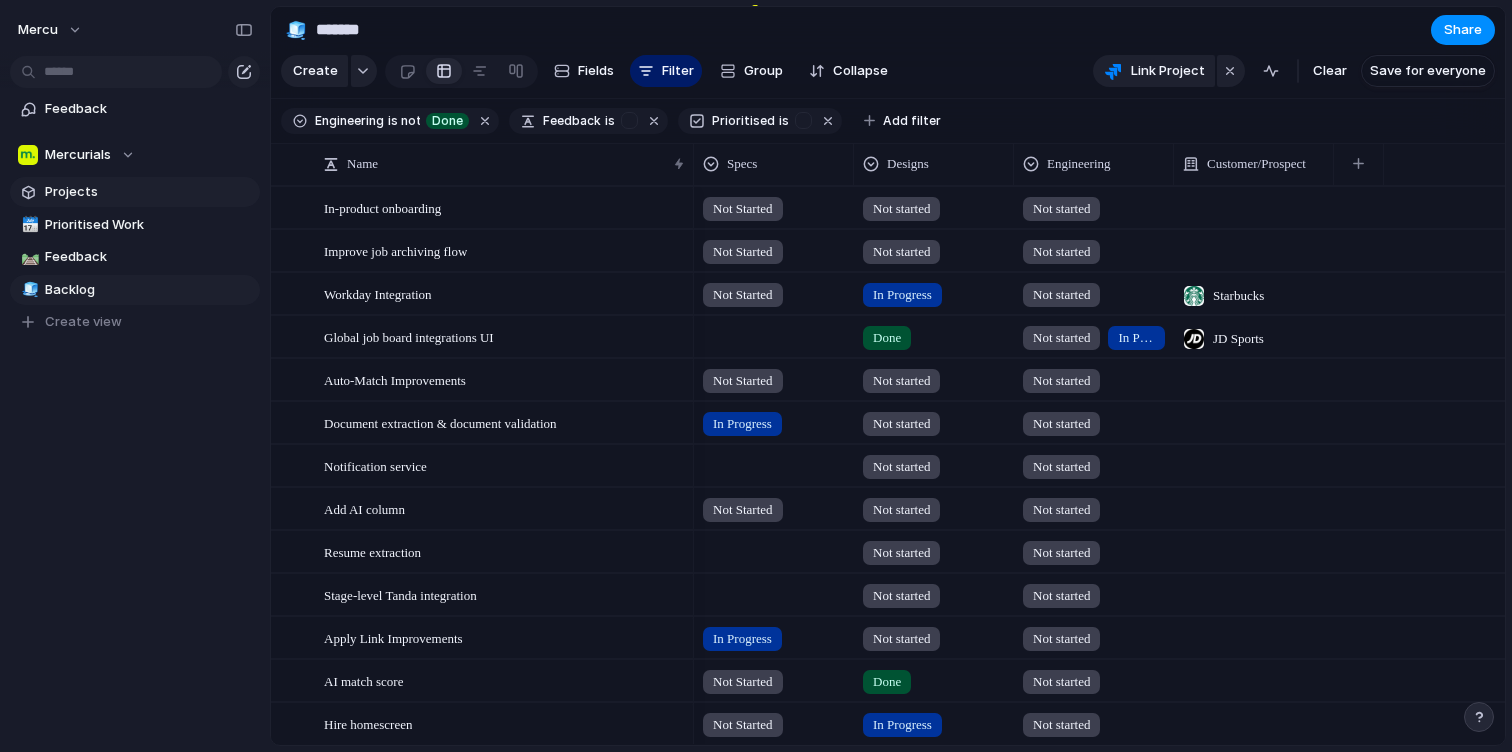 click on "Projects" at bounding box center (149, 192) 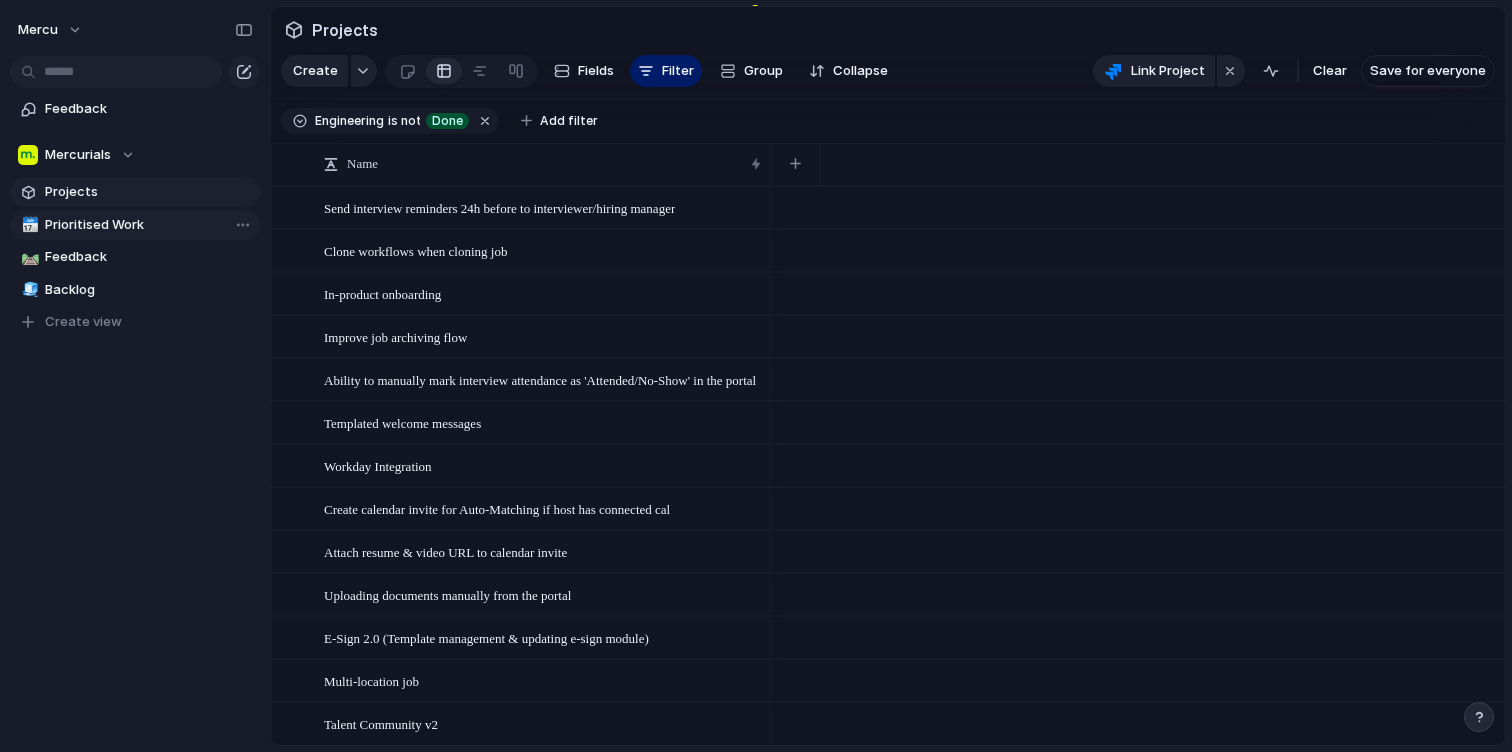 click on "Prioritised Work" at bounding box center (149, 225) 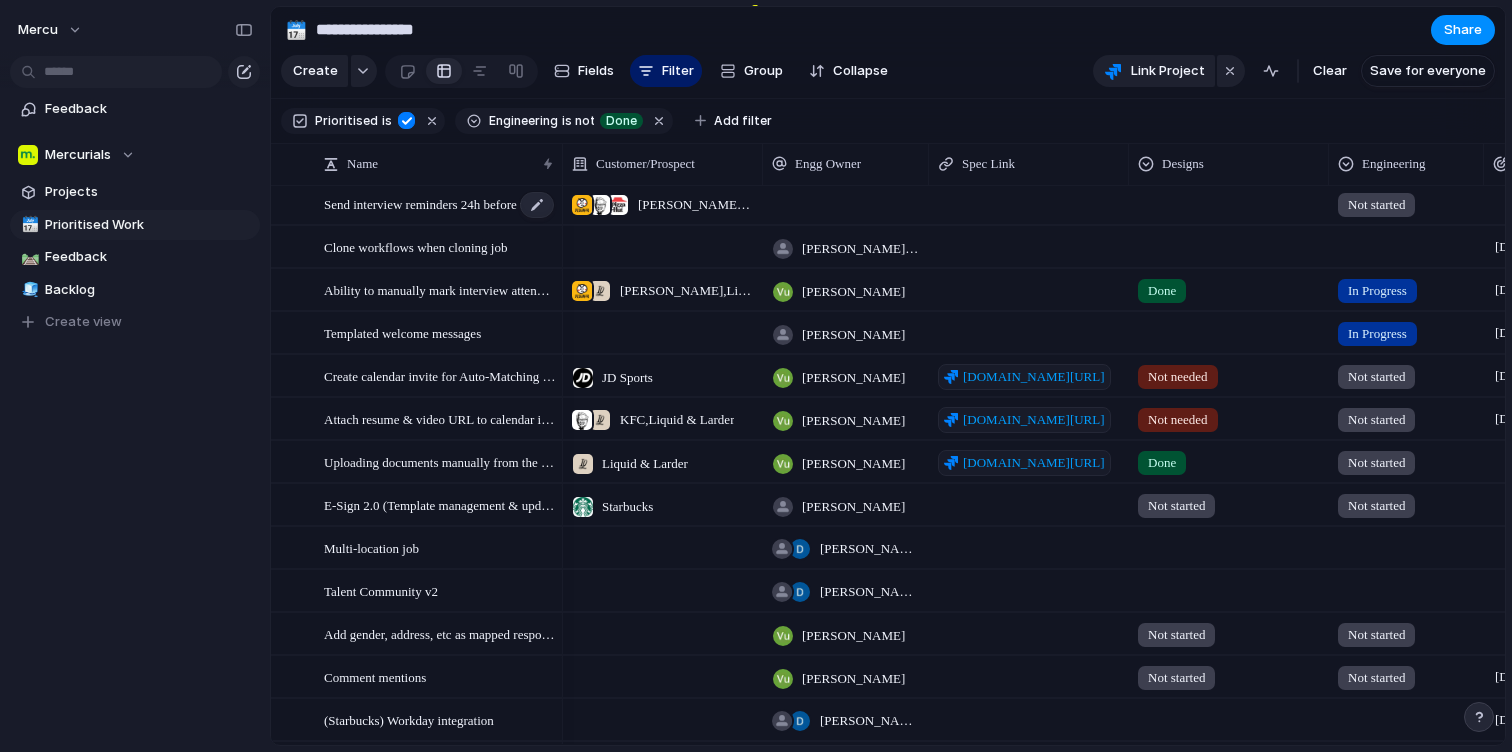 click on "Send interview reminders 24h before to interviewer/hiring manager" at bounding box center [440, 203] 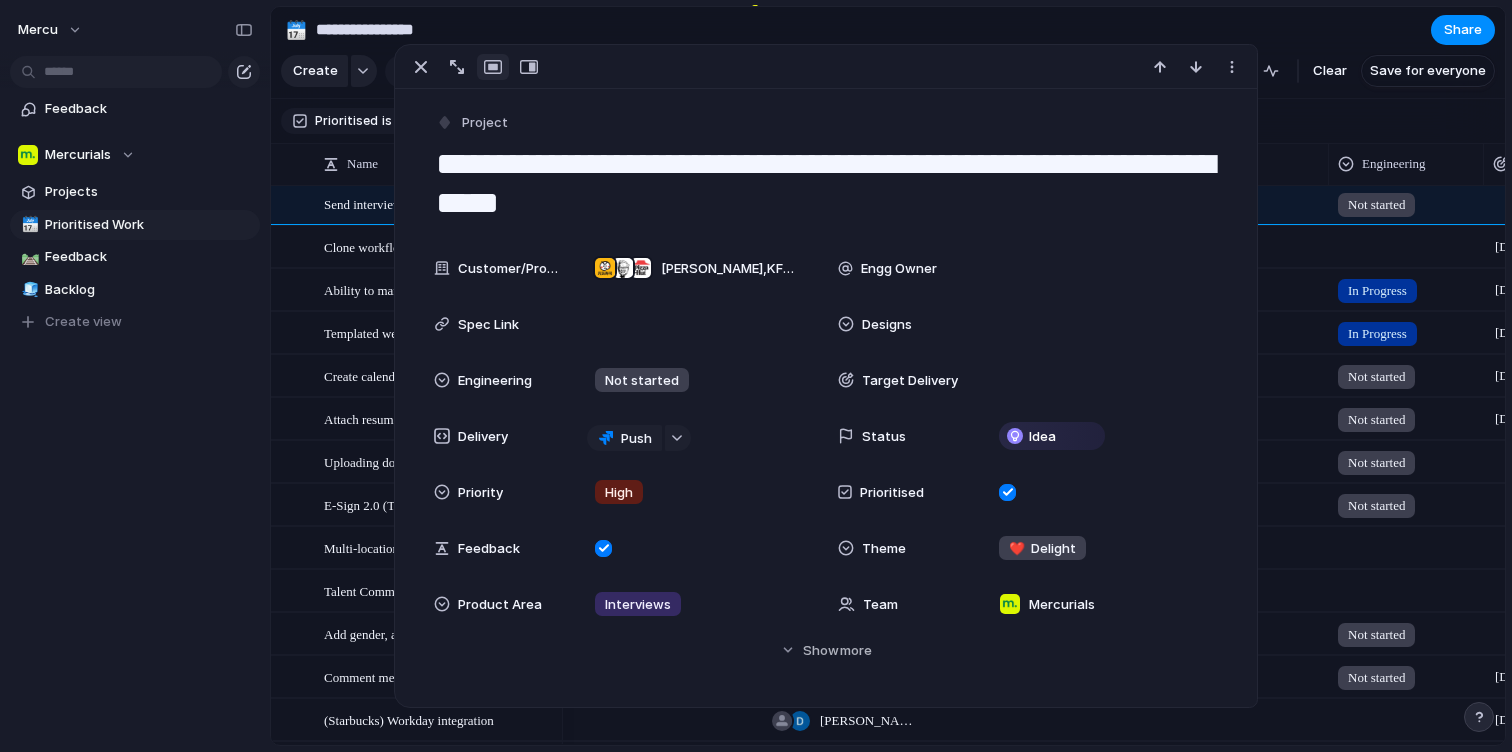 click on "**********" at bounding box center [826, 183] 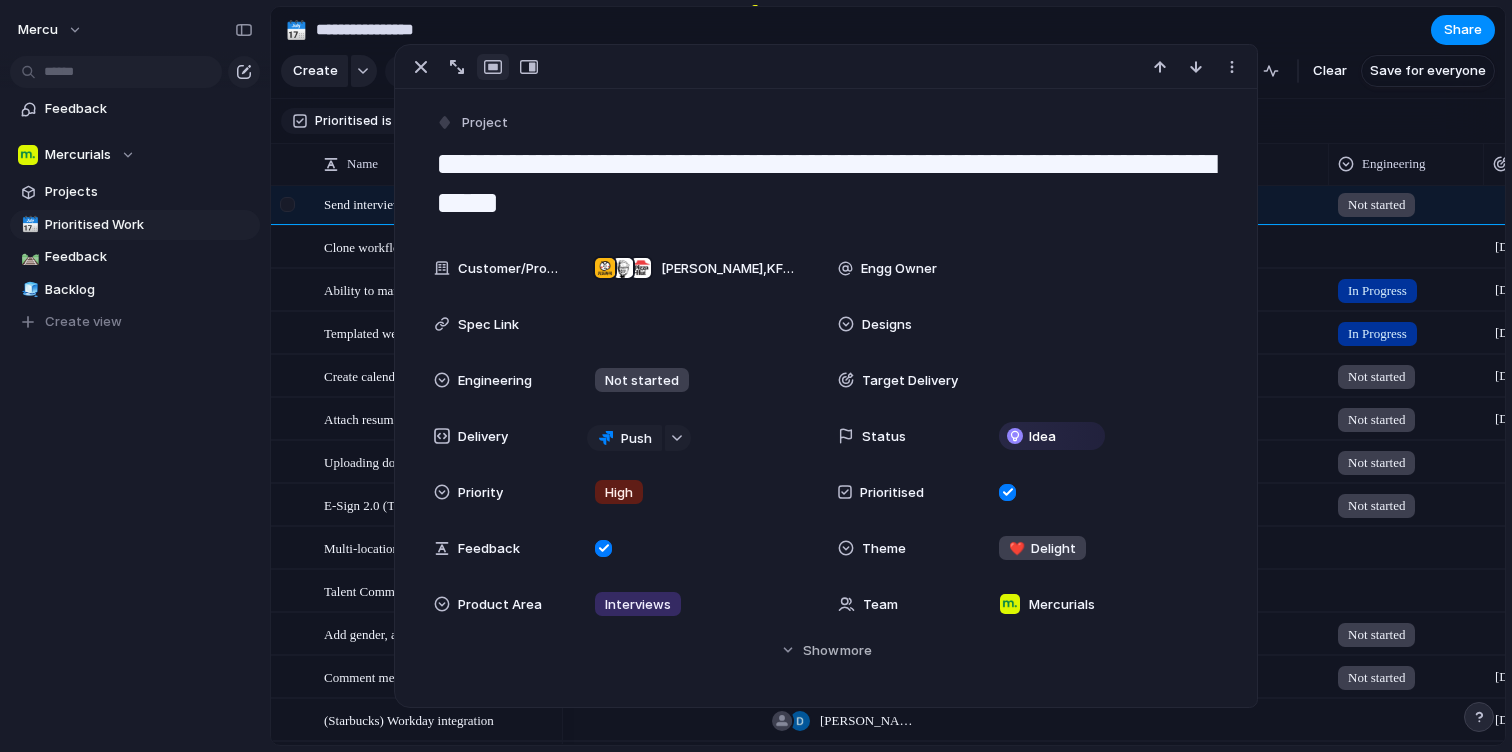 click at bounding box center [290, 211] 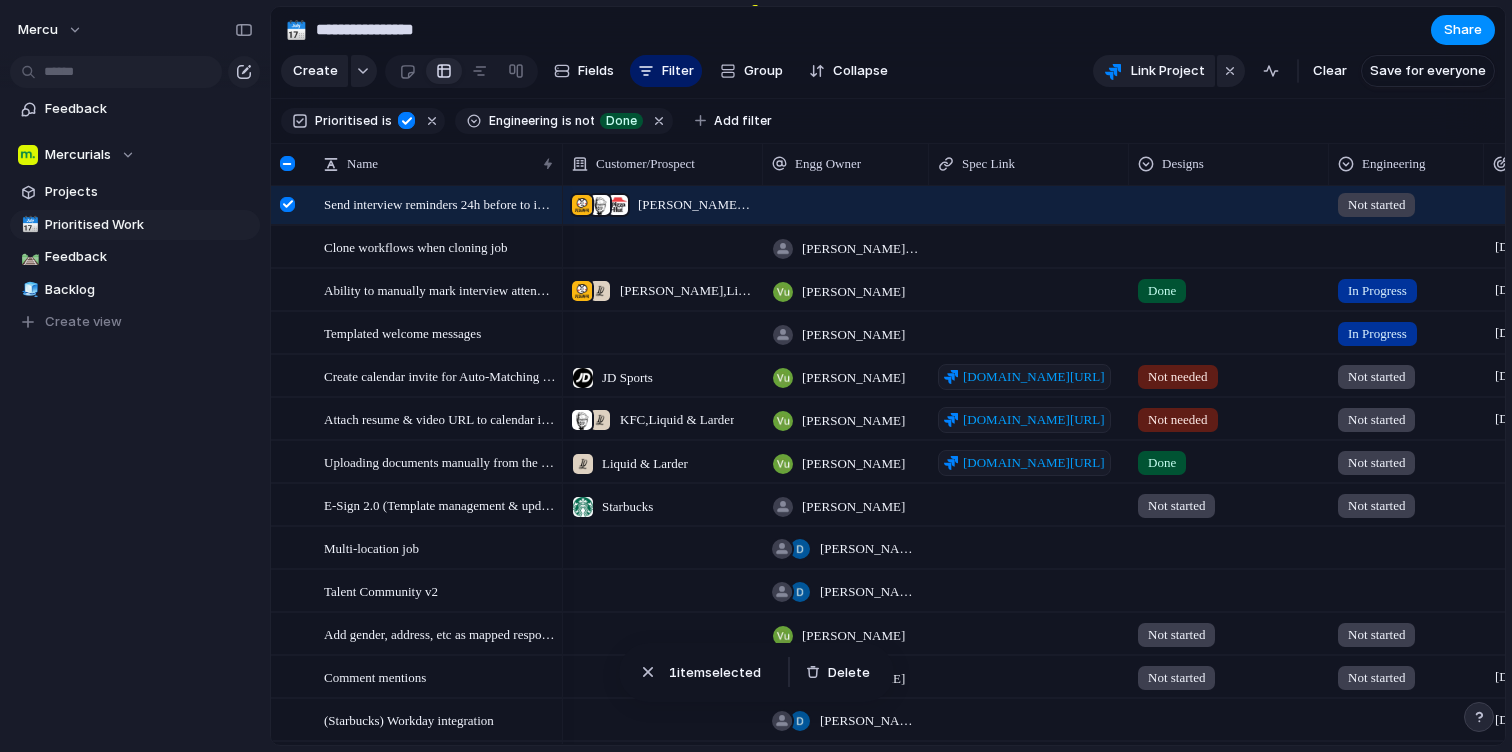 click at bounding box center [287, 204] 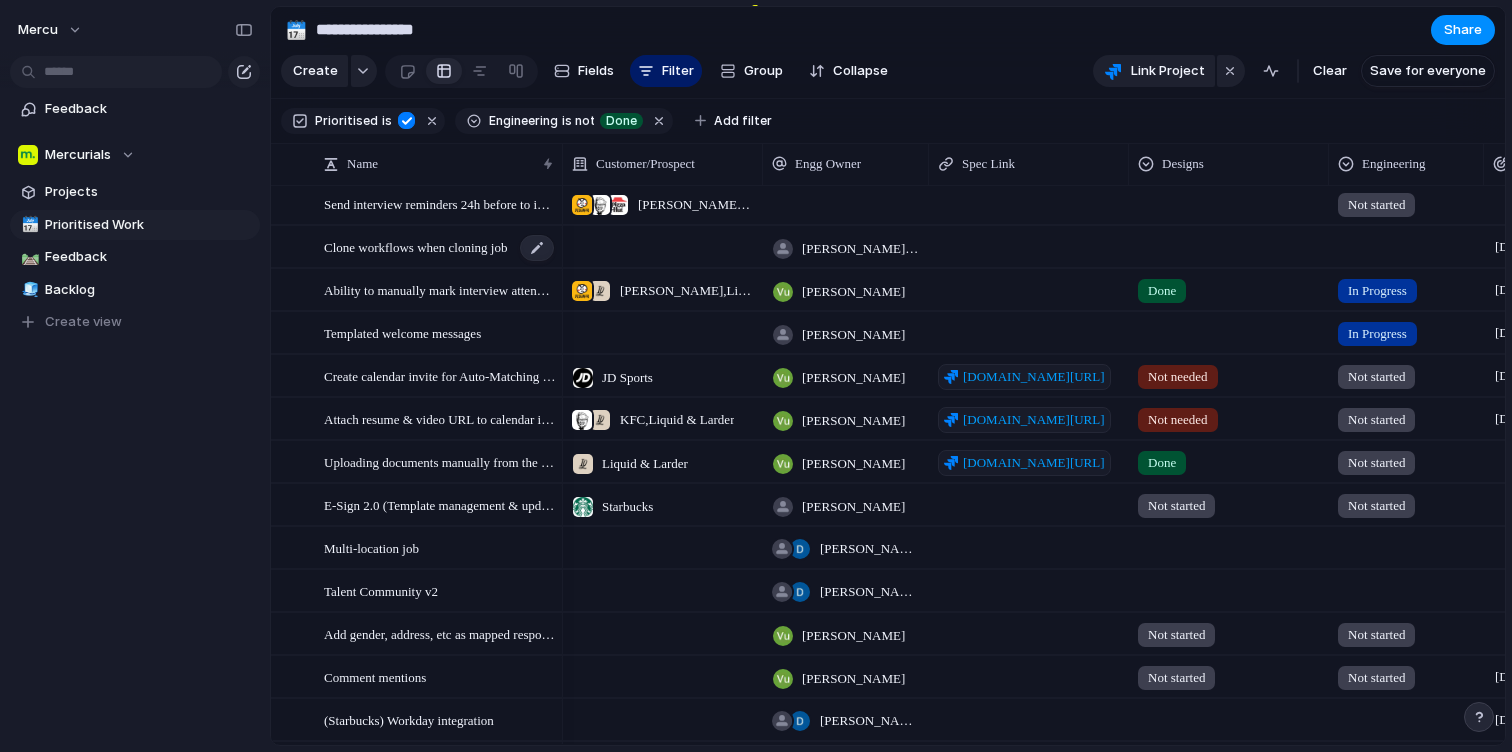 click on "Clone workflows when cloning job" at bounding box center (415, 246) 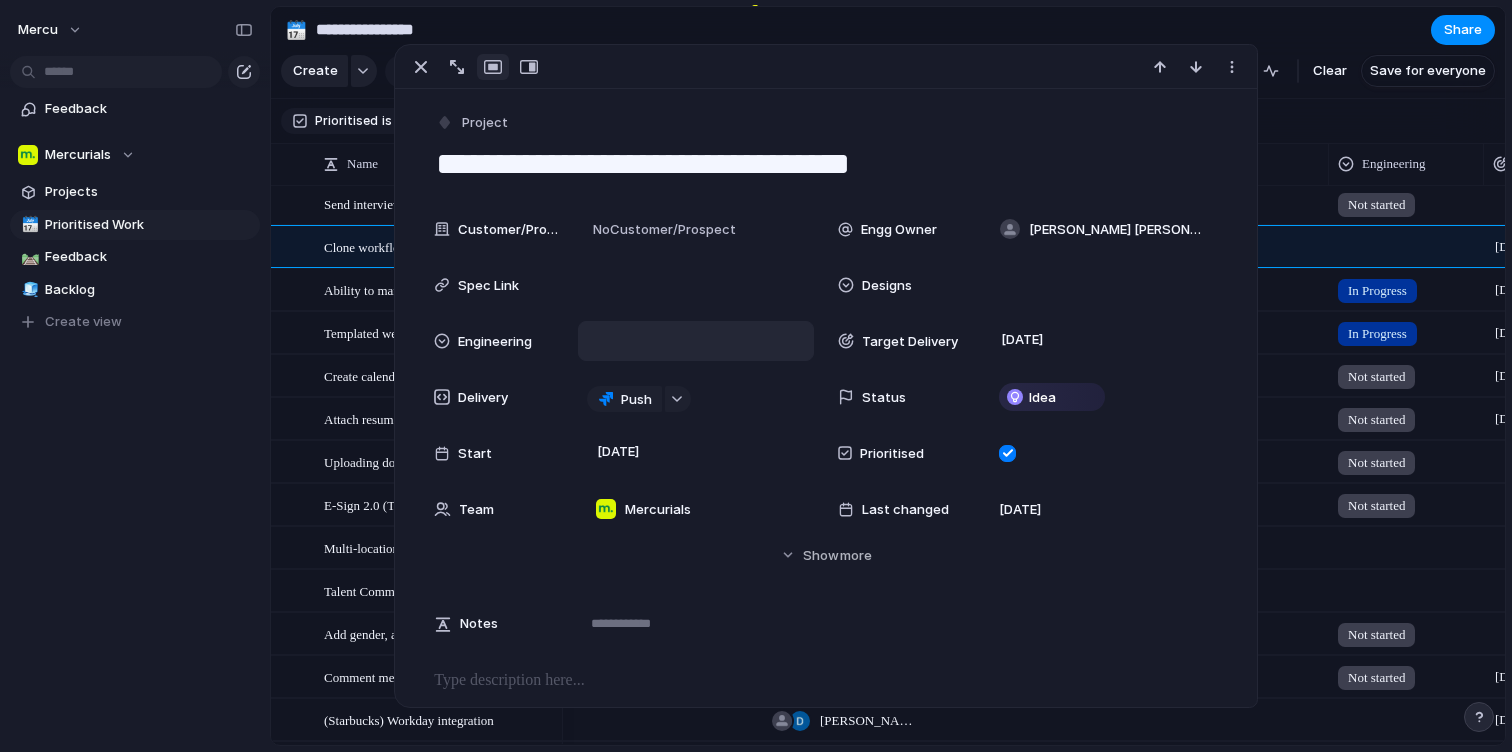 click at bounding box center [696, 341] 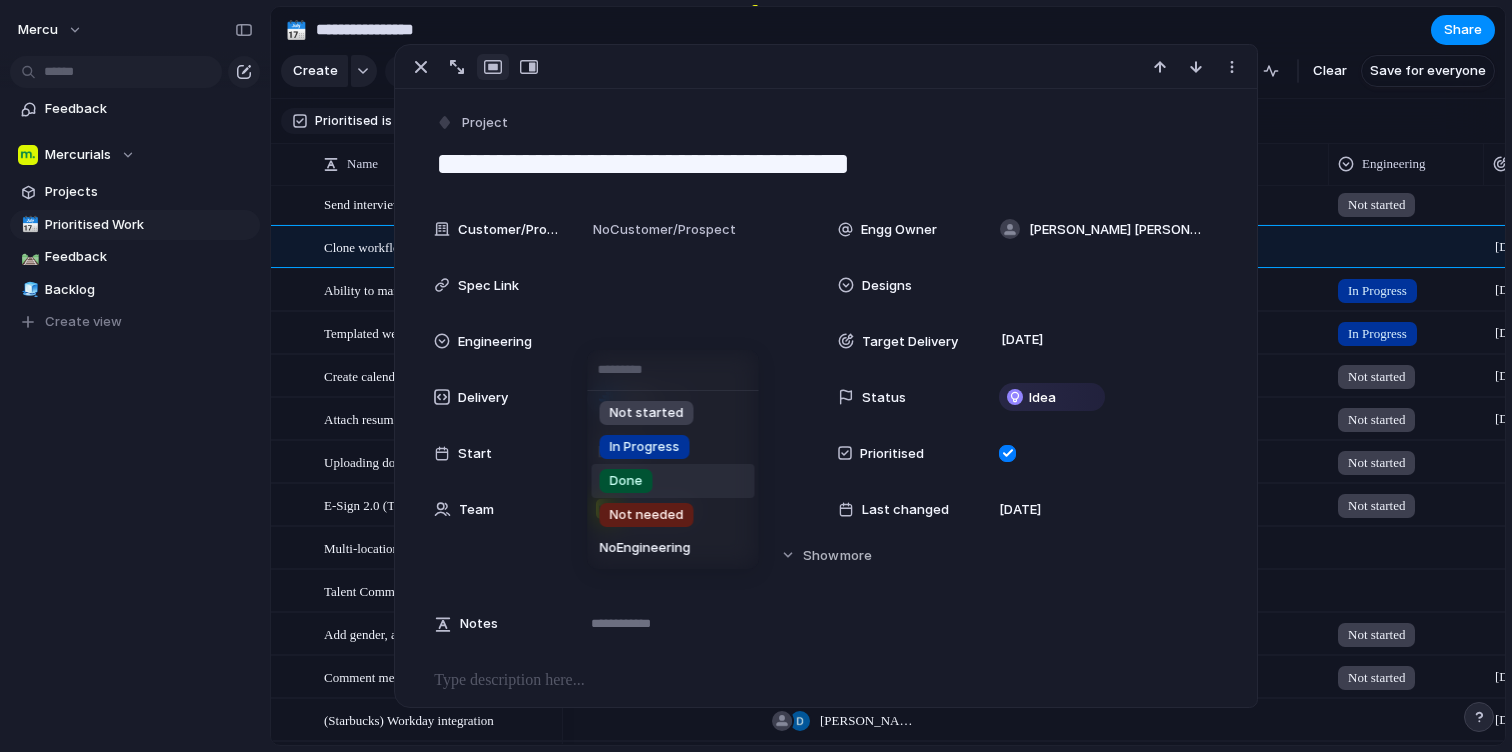 click on "Done" at bounding box center [673, 481] 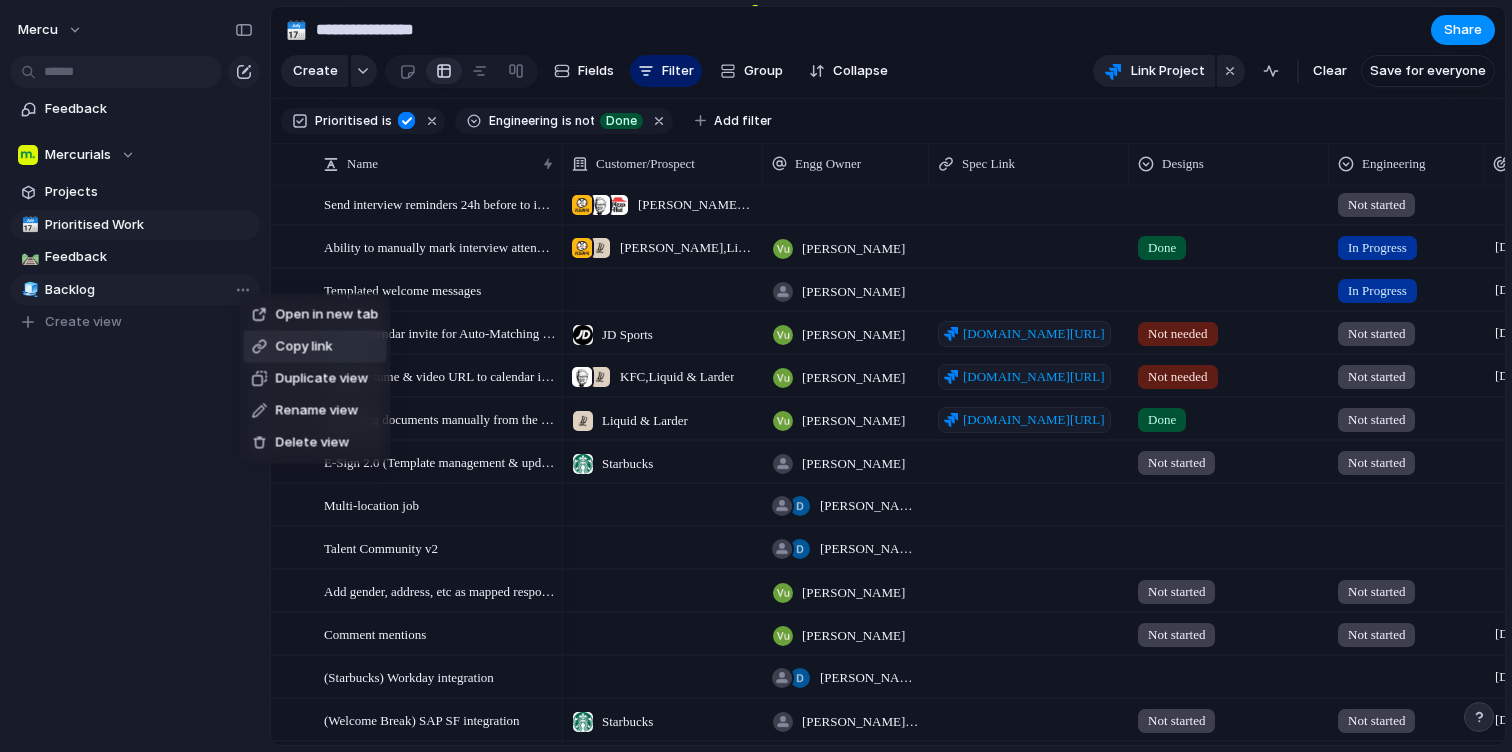 click on "Open in new tab   Copy link   Duplicate view   Rename view   Delete view" at bounding box center (756, 376) 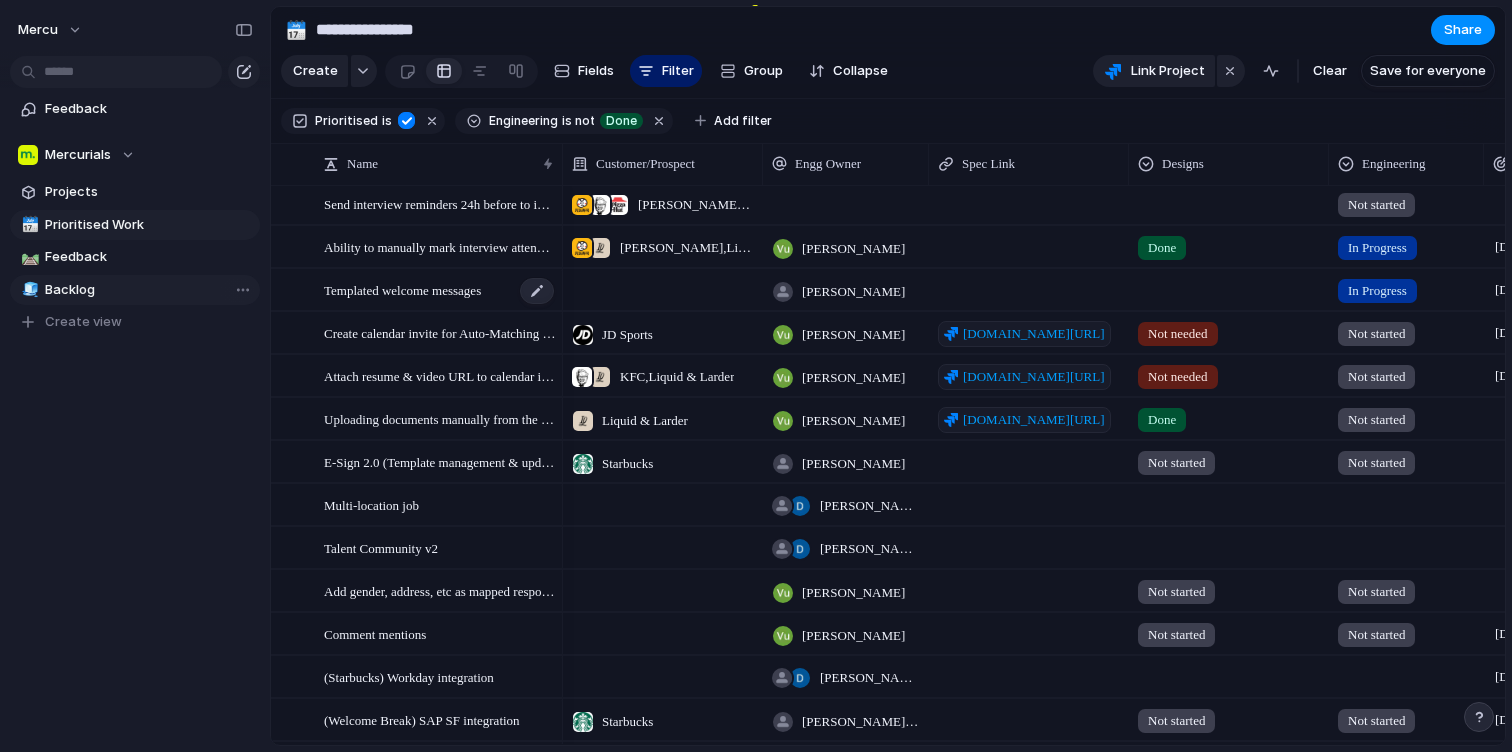 click on "Templated welcome messages" at bounding box center [402, 289] 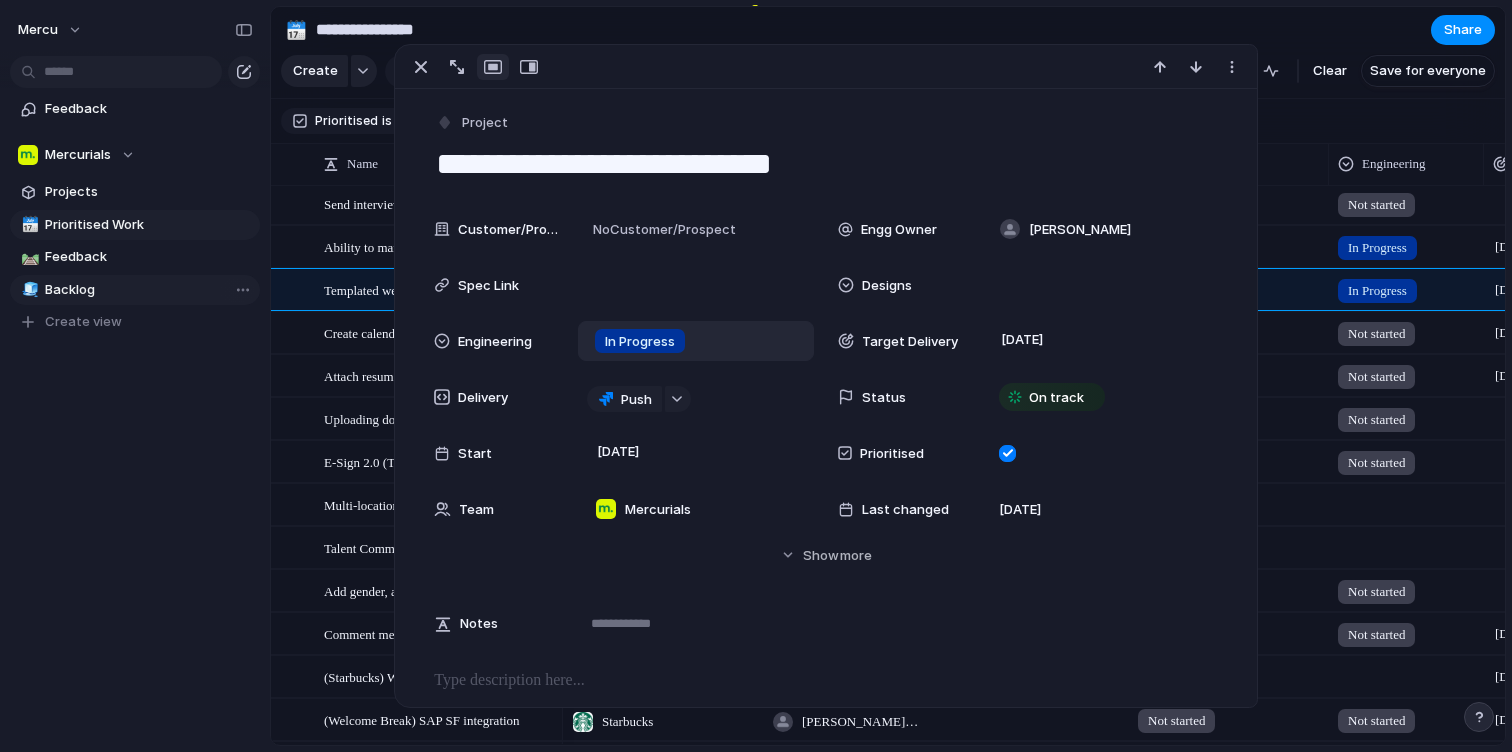 click on "In Progress" at bounding box center (696, 341) 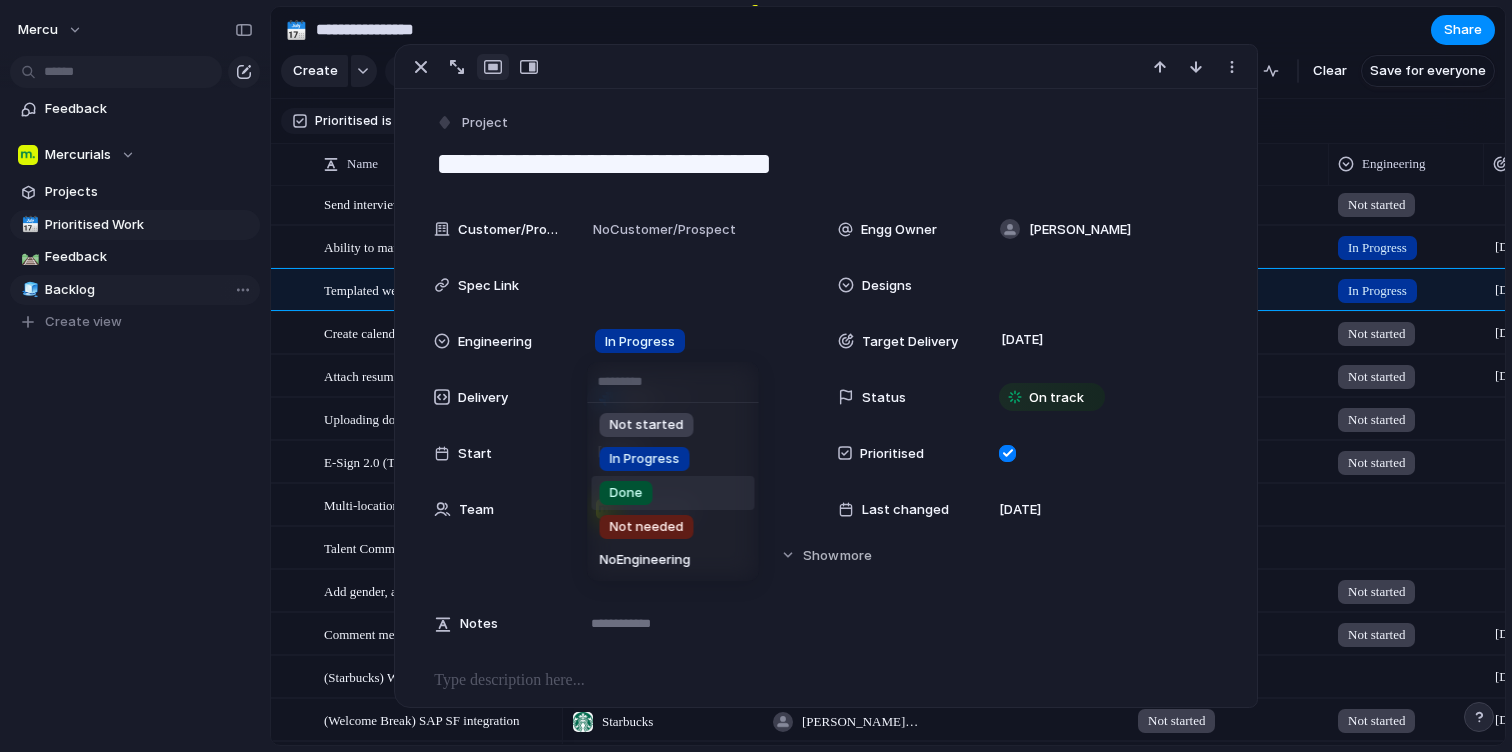 click on "Done" at bounding box center (673, 493) 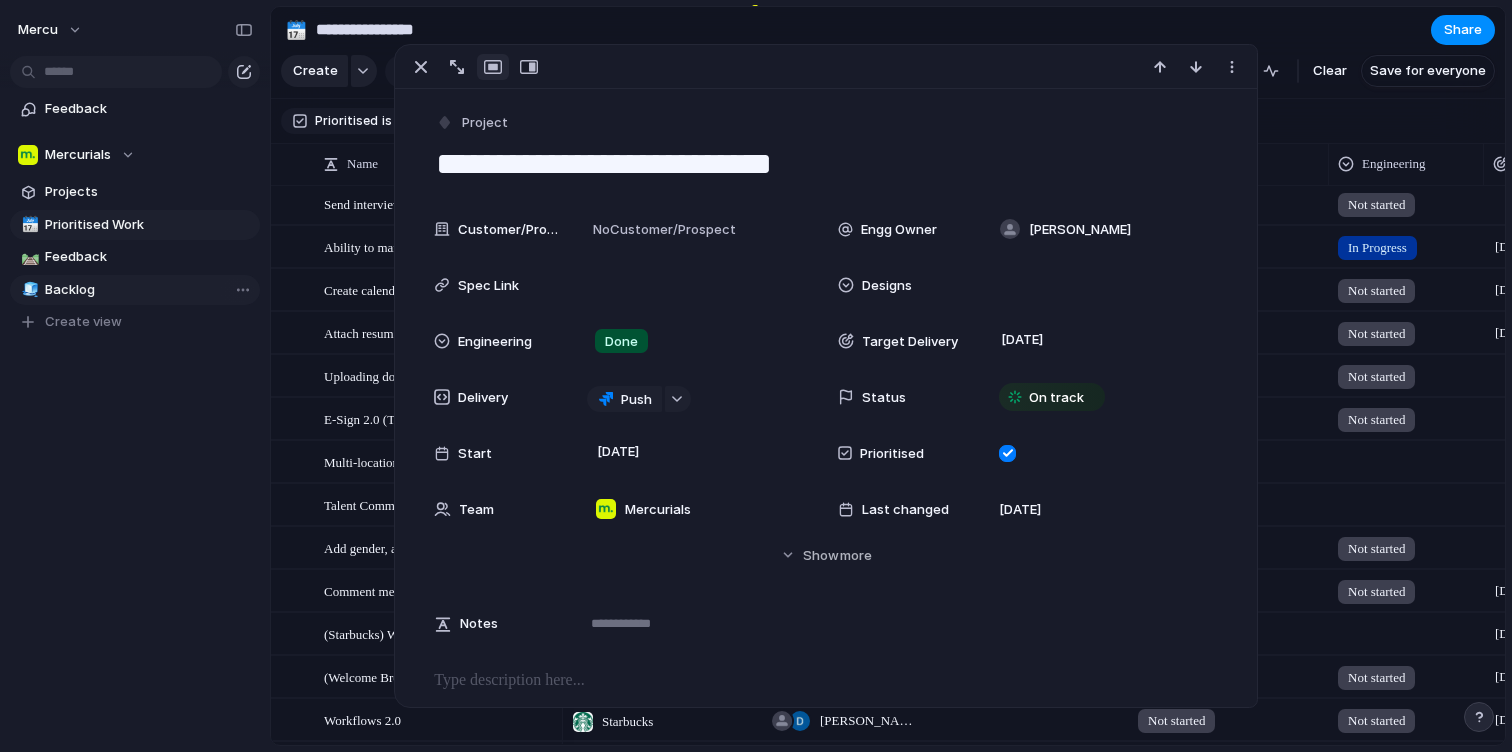 click on "Feedback Mercurials Projects 🗓️ Prioritised Work 🛤️ Feedback 🧊 Backlog
To pick up a draggable item, press the space bar.
While dragging, use the arrow keys to move the item.
Press space again to drop the item in its new position, or press escape to cancel.
Create view" at bounding box center (135, 204) 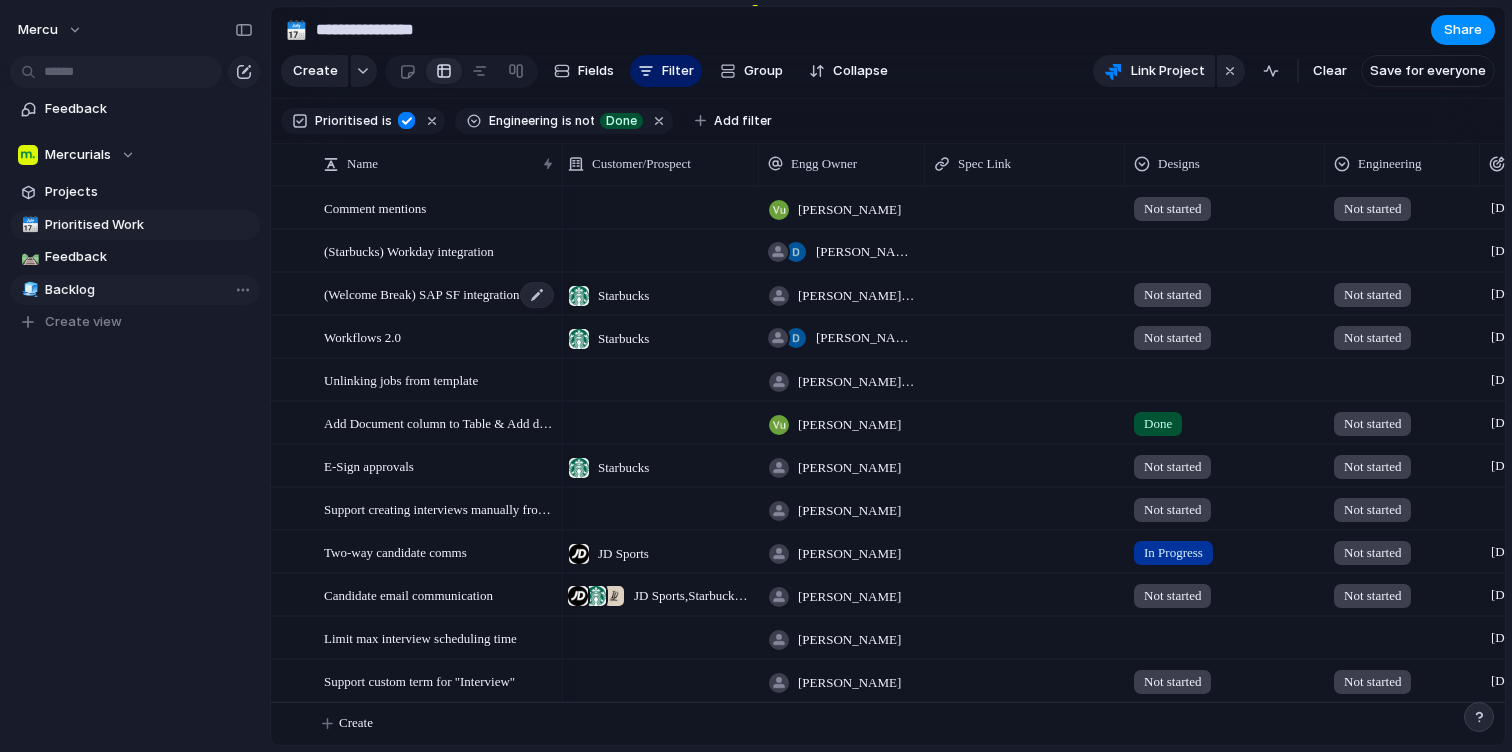 scroll, scrollTop: 0, scrollLeft: 0, axis: both 